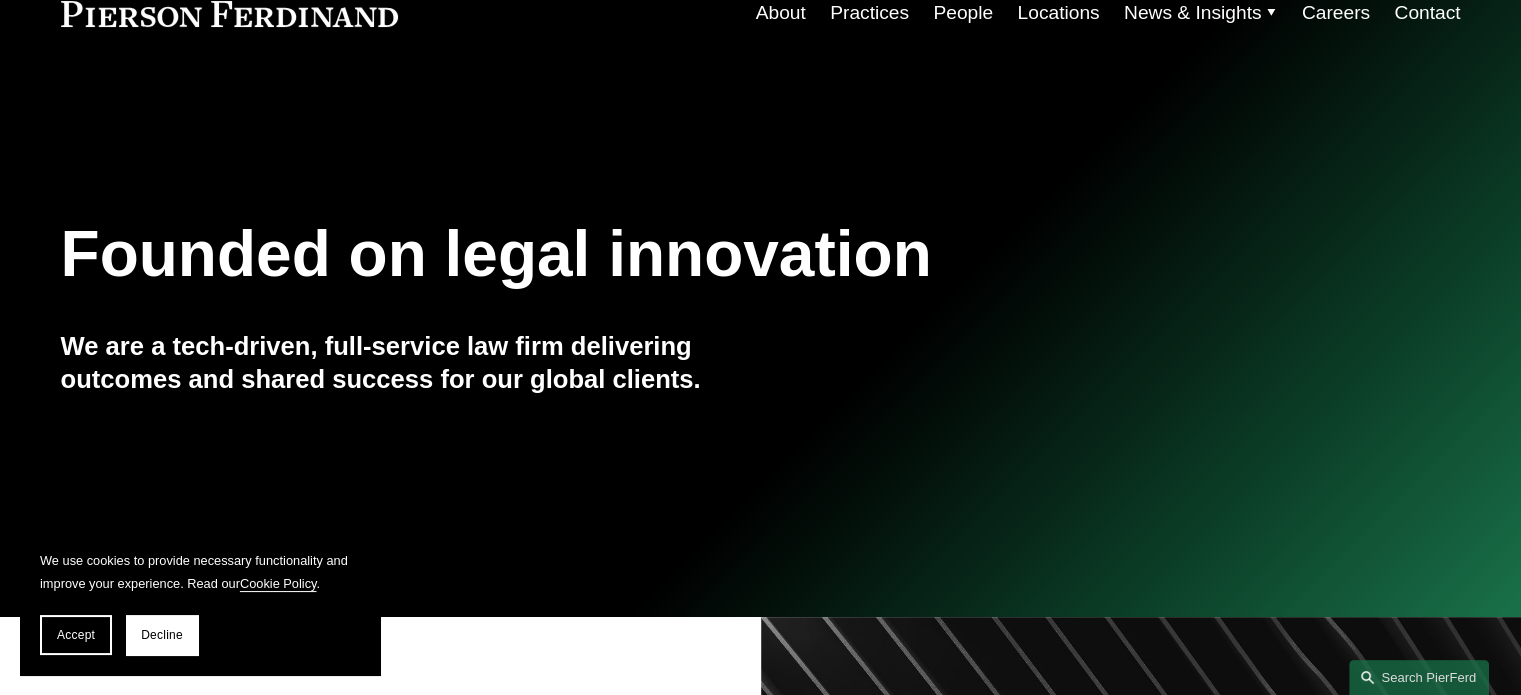 scroll, scrollTop: 140, scrollLeft: 0, axis: vertical 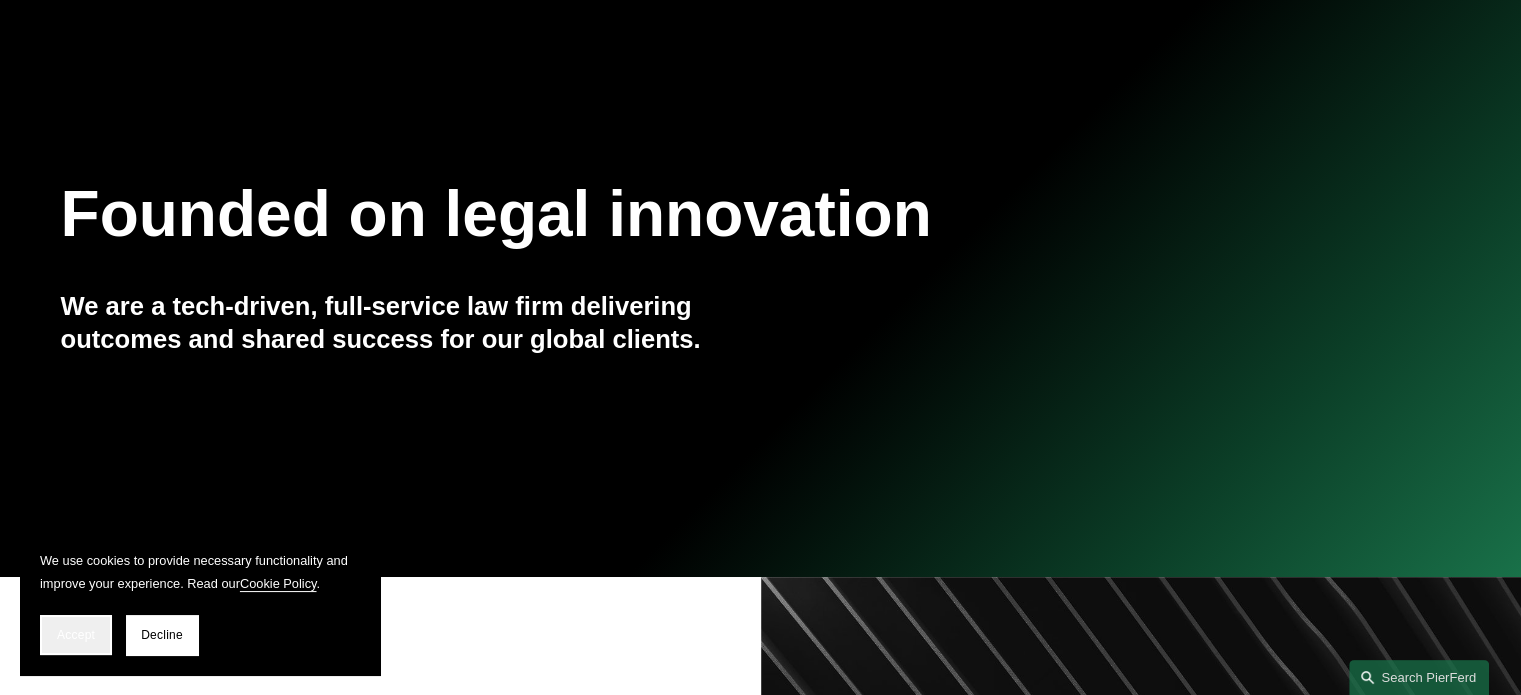 click on "Accept" at bounding box center [76, 635] 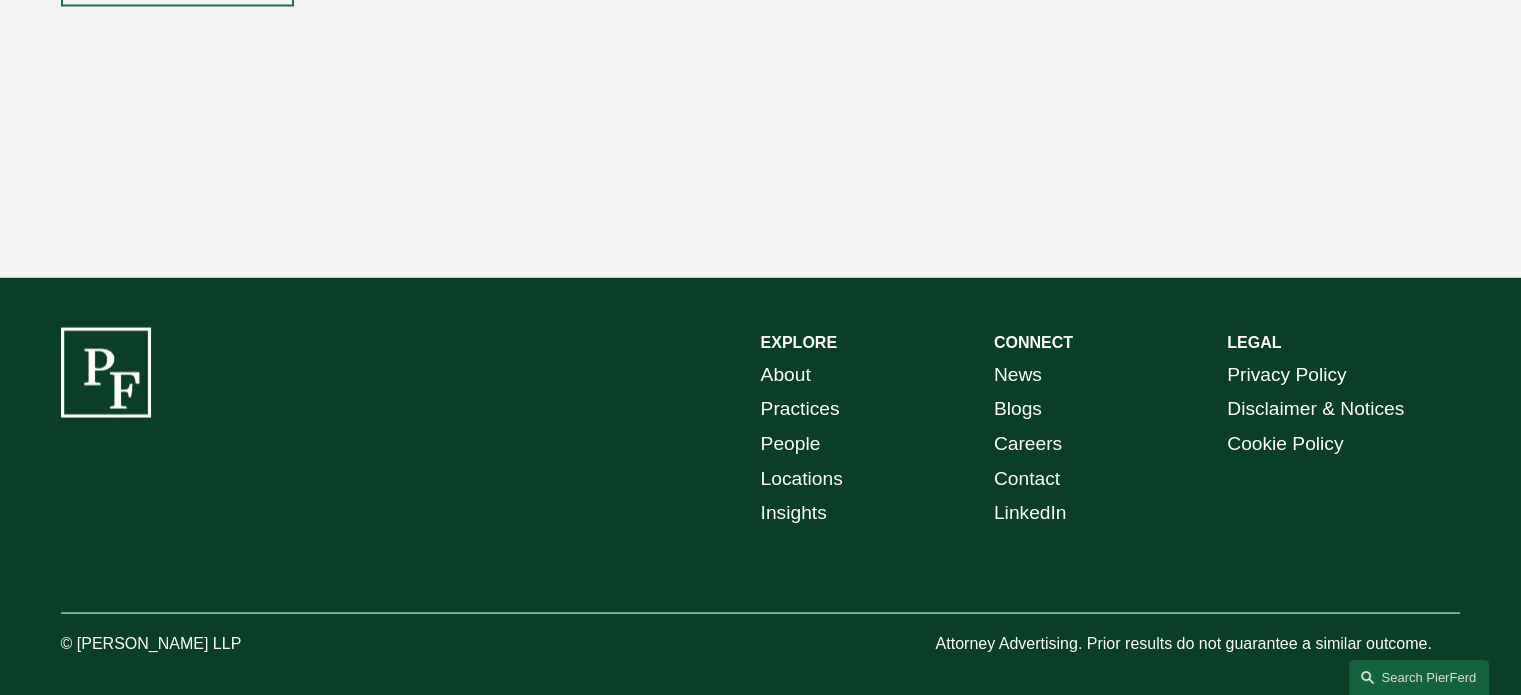 scroll, scrollTop: 3328, scrollLeft: 0, axis: vertical 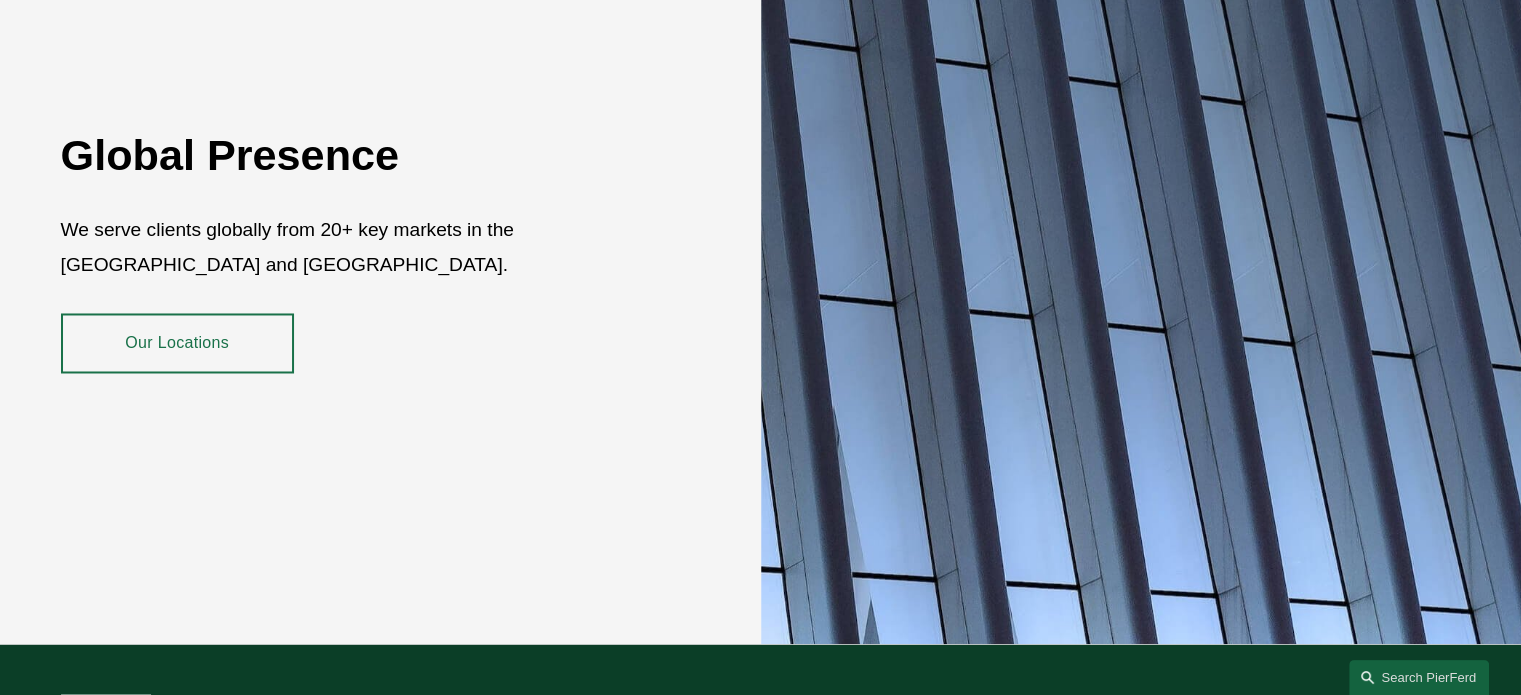 click on "Our Locations" at bounding box center (177, 343) 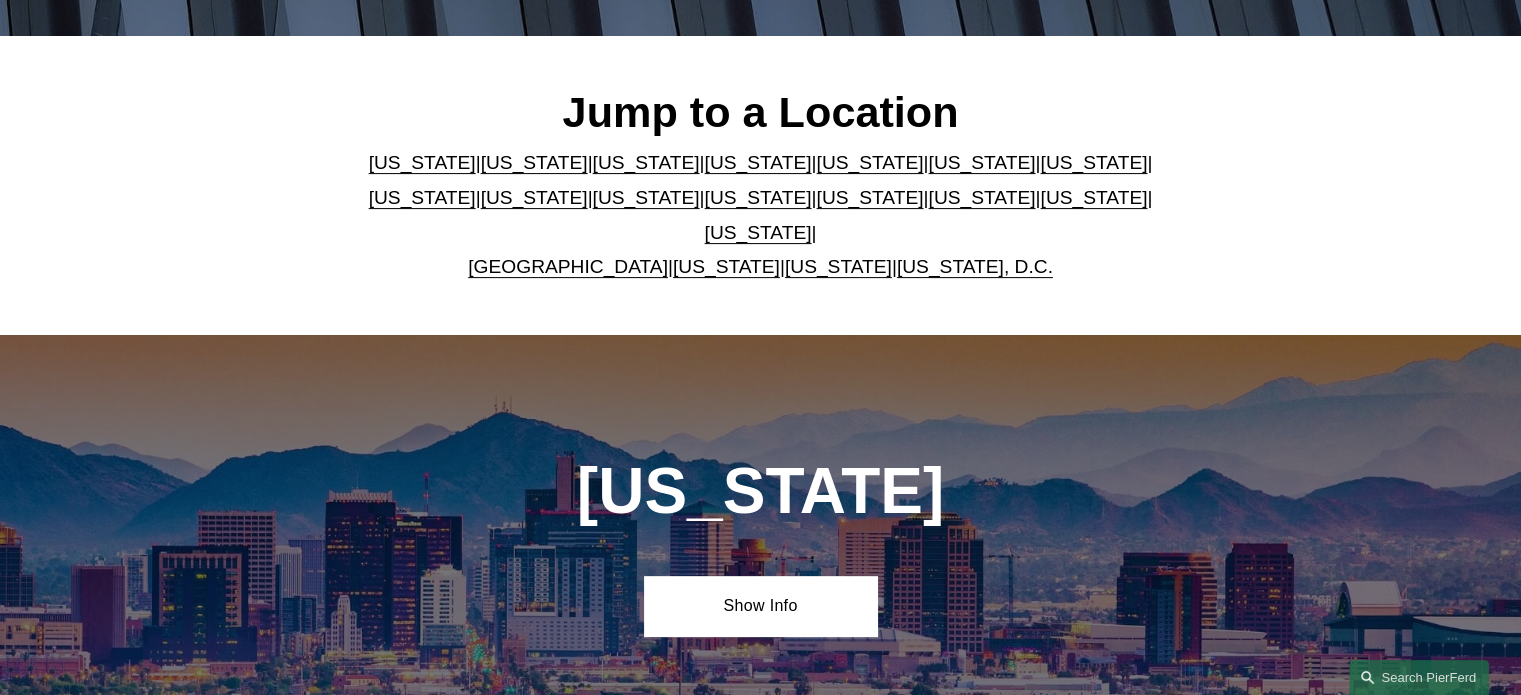 scroll, scrollTop: 536, scrollLeft: 0, axis: vertical 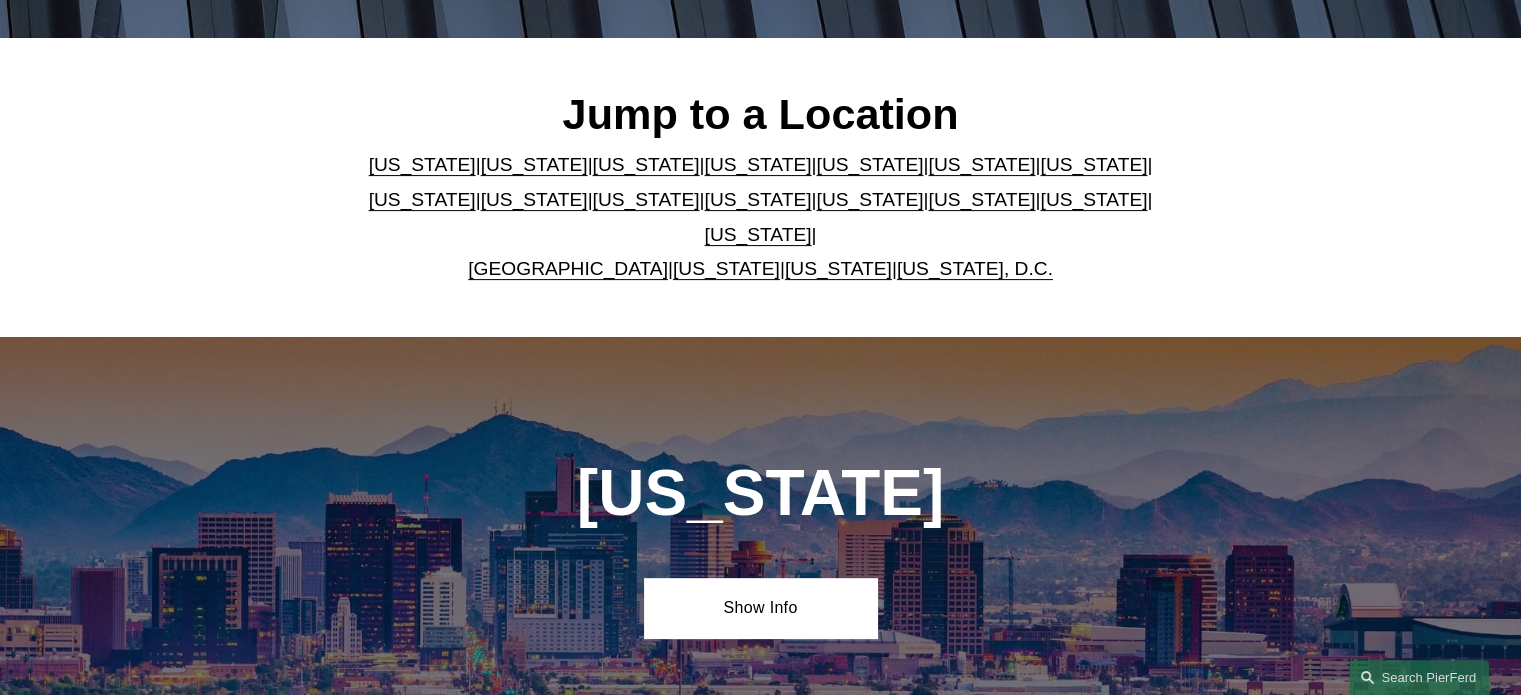 click on "[US_STATE]" at bounding box center (1093, 164) 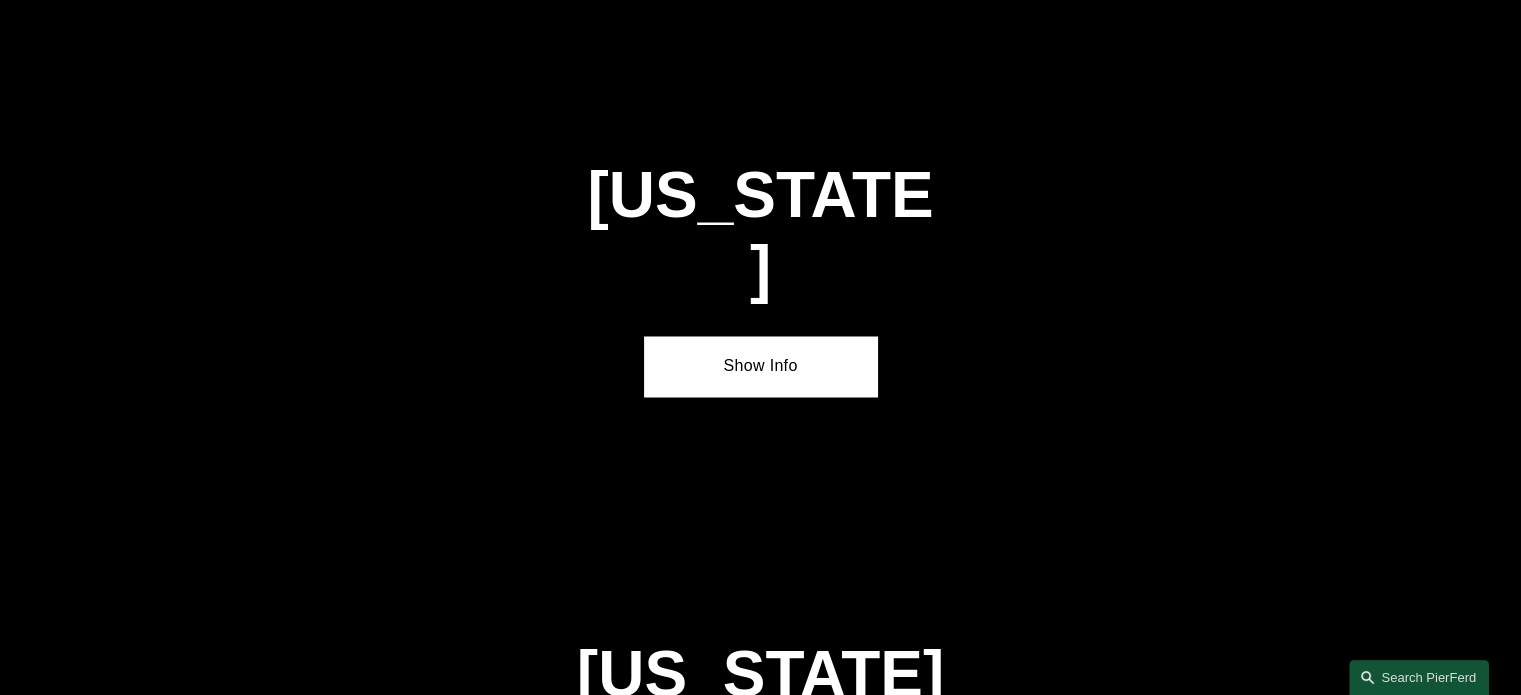 scroll, scrollTop: 3429, scrollLeft: 0, axis: vertical 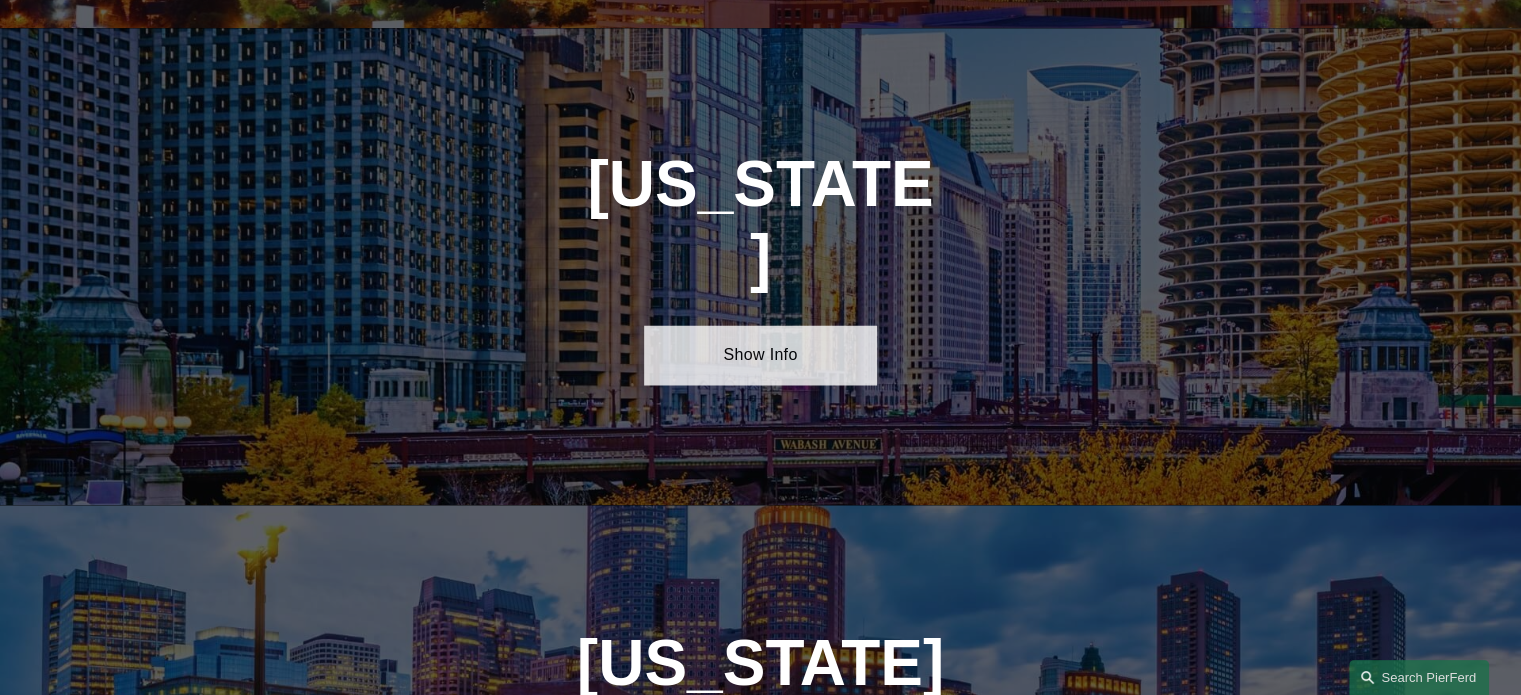 click on "Show Info" at bounding box center [760, 355] 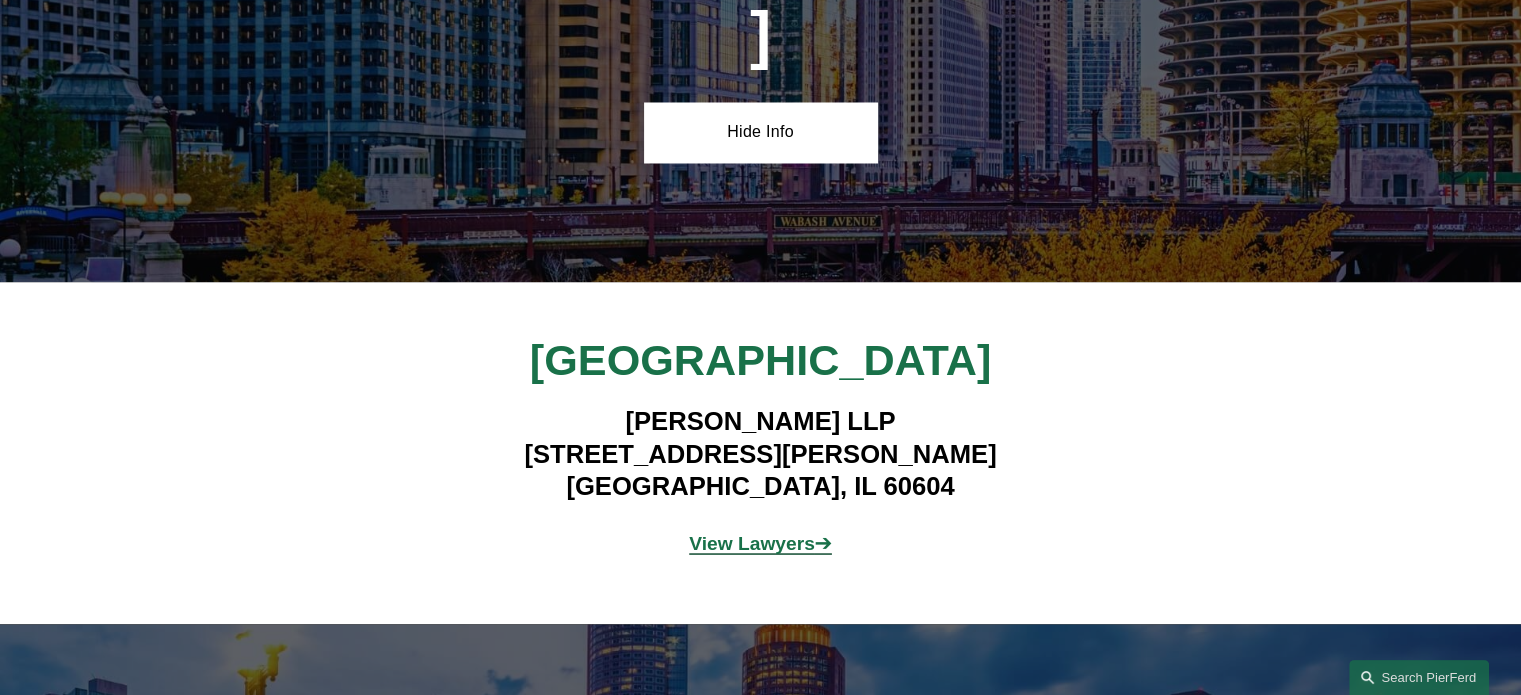 scroll, scrollTop: 3653, scrollLeft: 0, axis: vertical 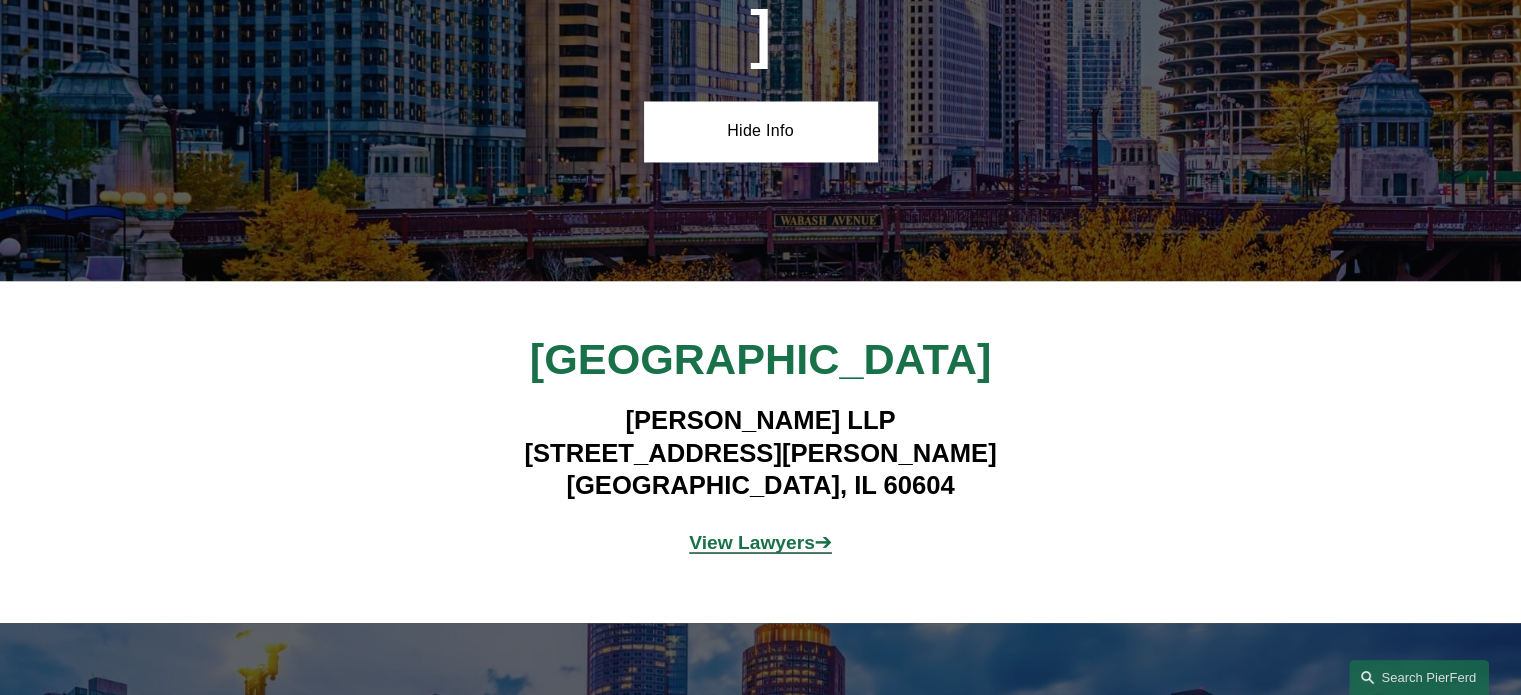 click on "View Lawyers" at bounding box center (752, 541) 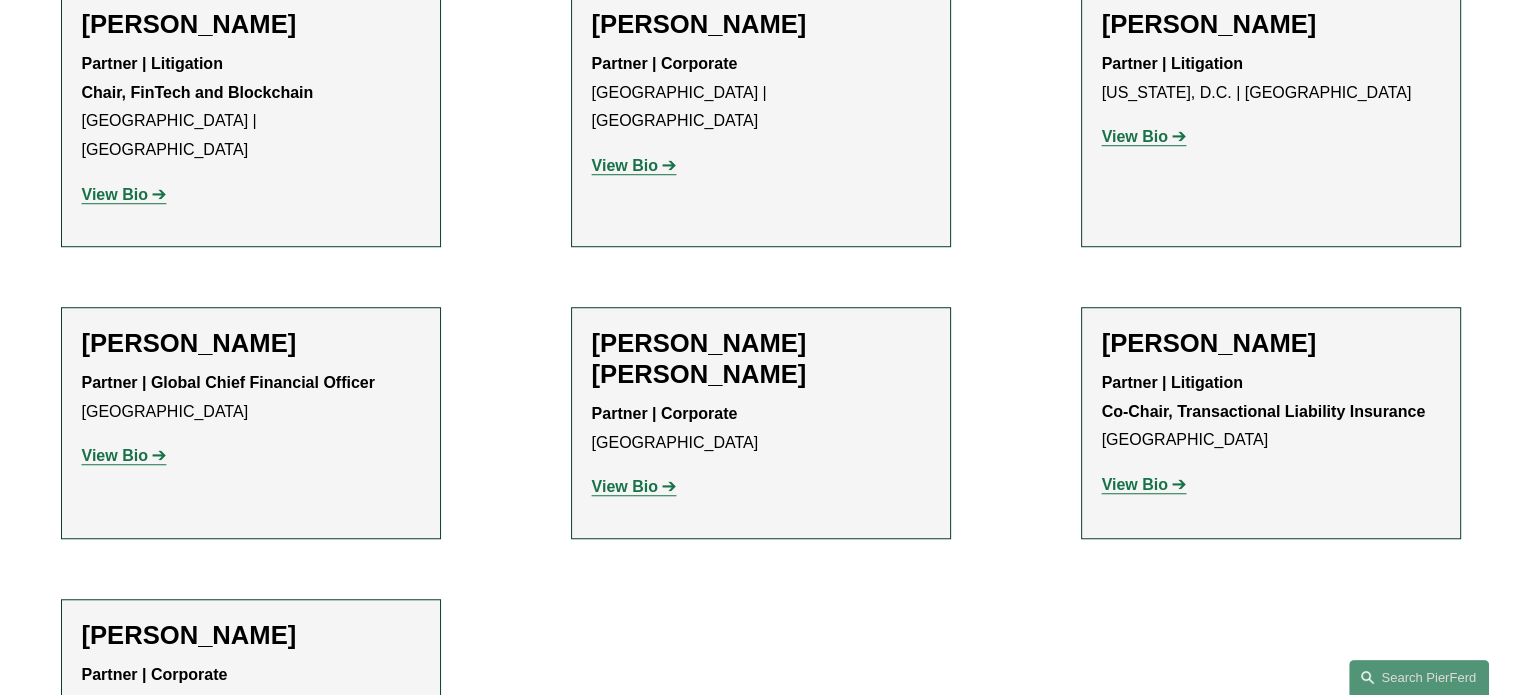 scroll, scrollTop: 1471, scrollLeft: 0, axis: vertical 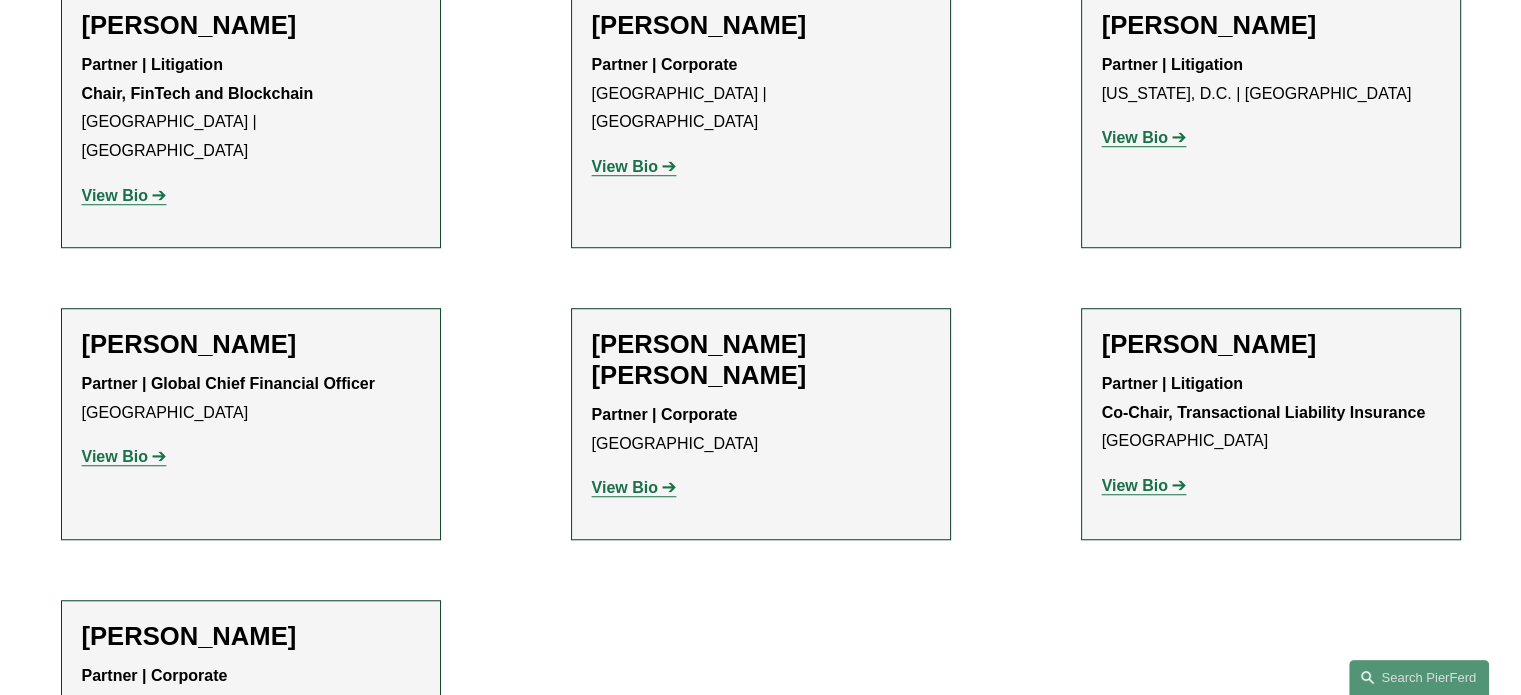 click on "View Bio" 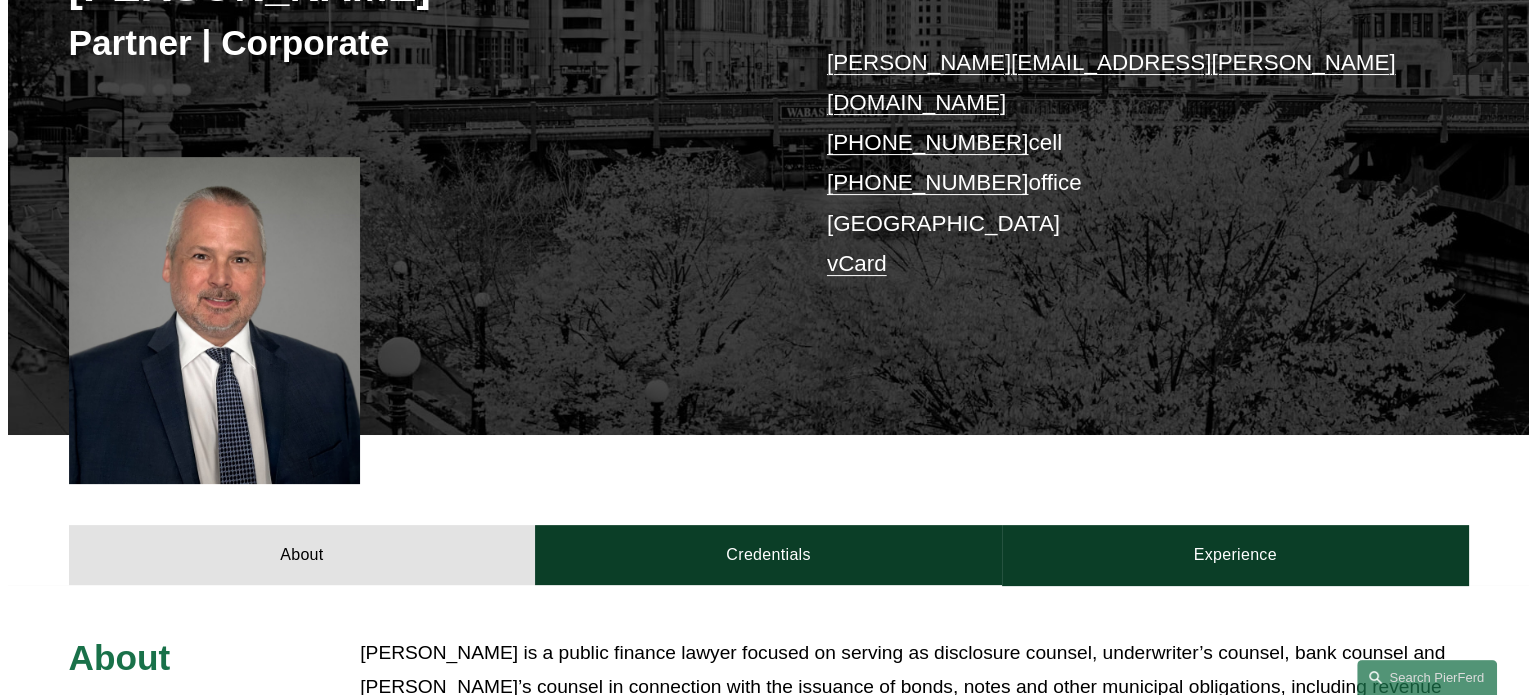 scroll, scrollTop: 0, scrollLeft: 0, axis: both 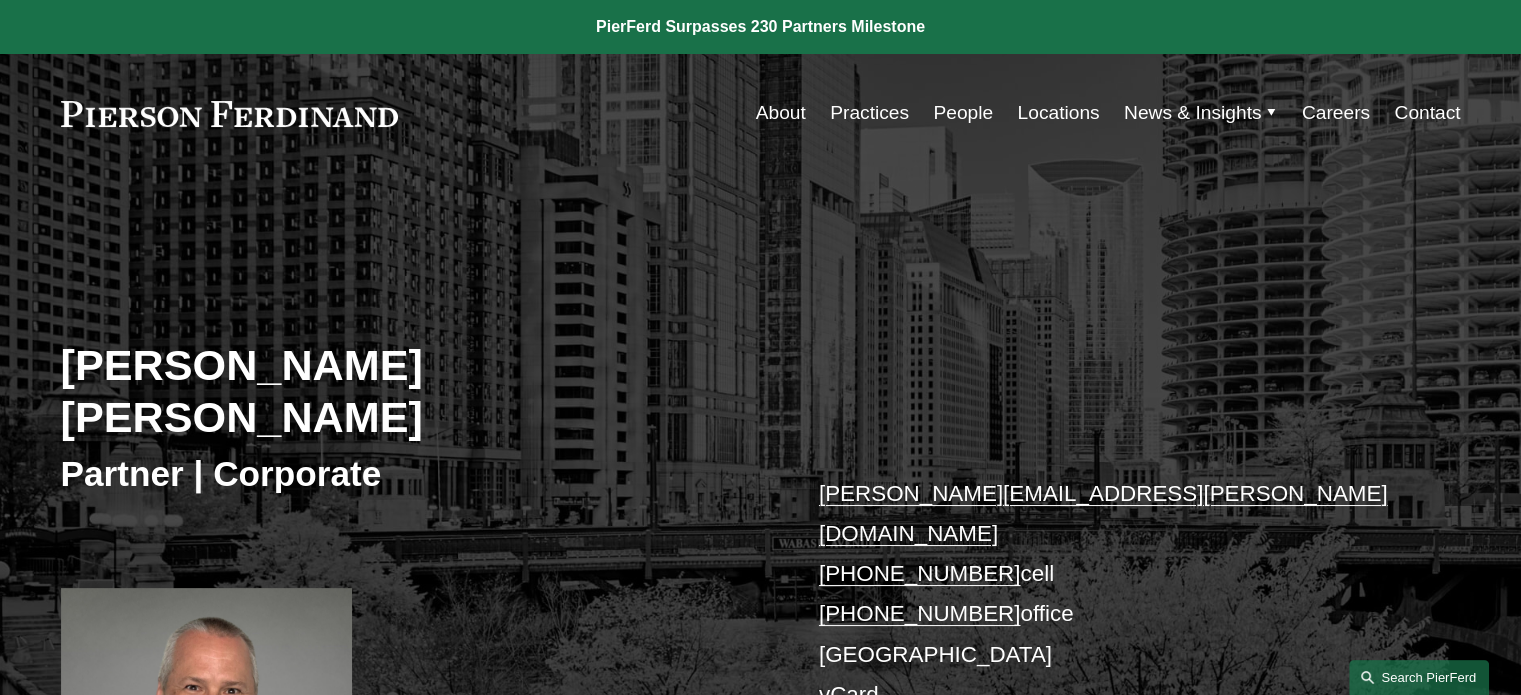 click on "Search this site" at bounding box center (1419, 677) 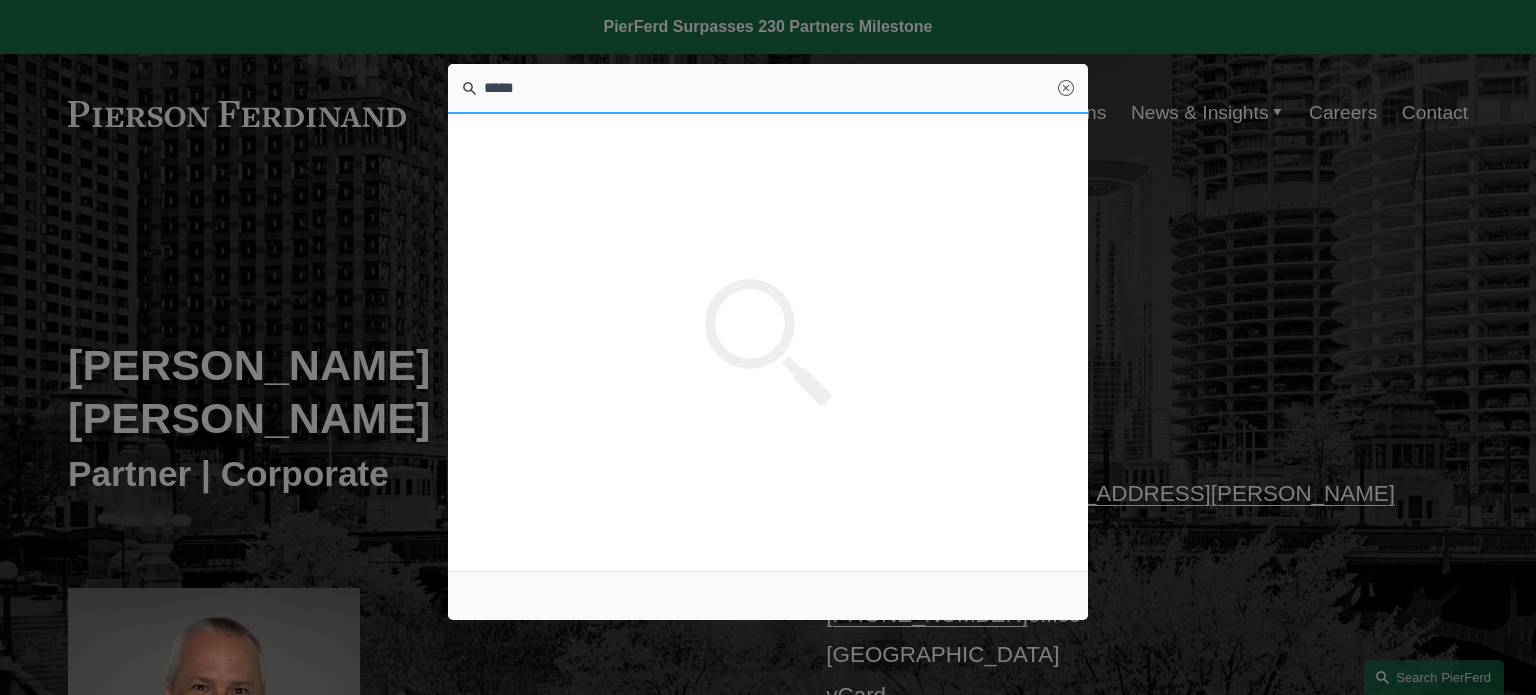 type on "*****" 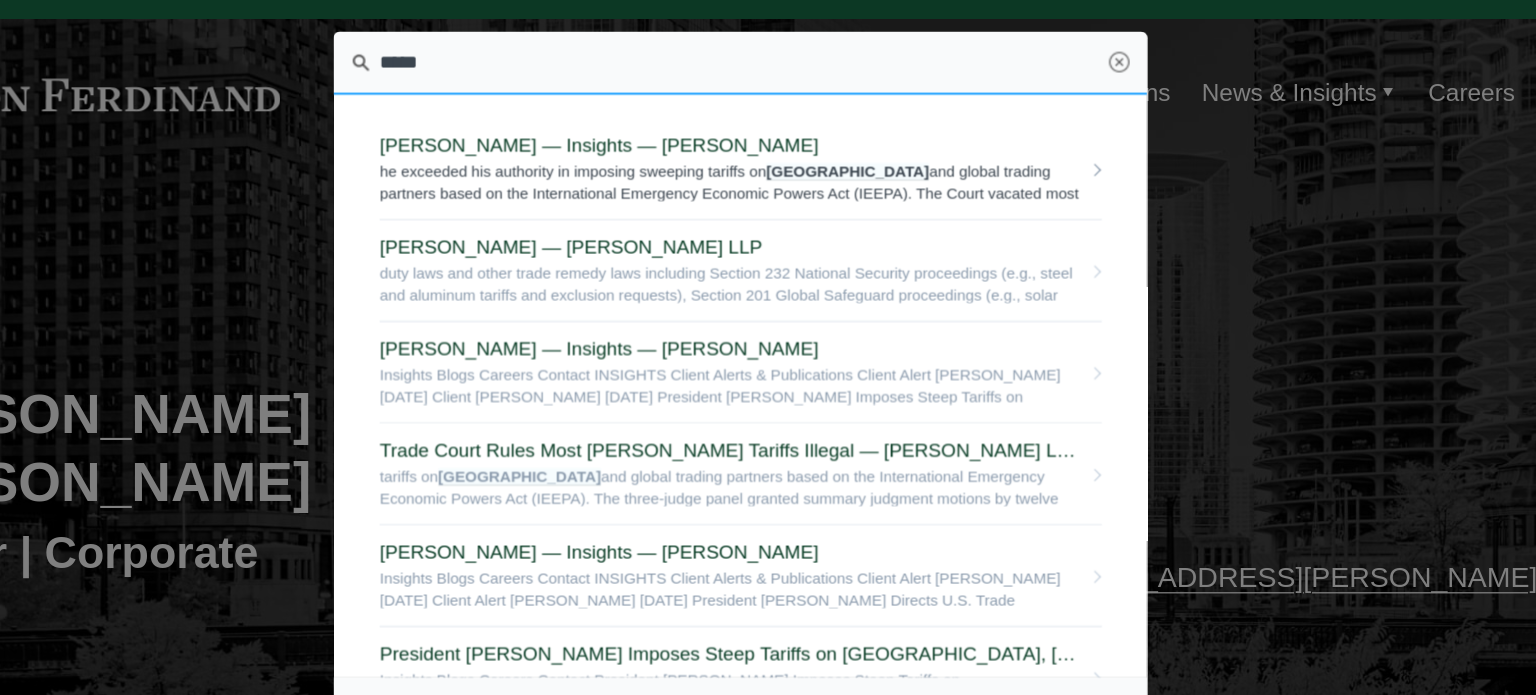 click on "he exceeded his authority in imposing sweeping tariffs on  China  and global trading partners based on the International Emergency Economic Powers Act (IEEPA). The Court vacated most of the Trump tariffs, and gave up to ten days for the President to terminate the tariff collections process. Read More" at bounding box center [759, 181] 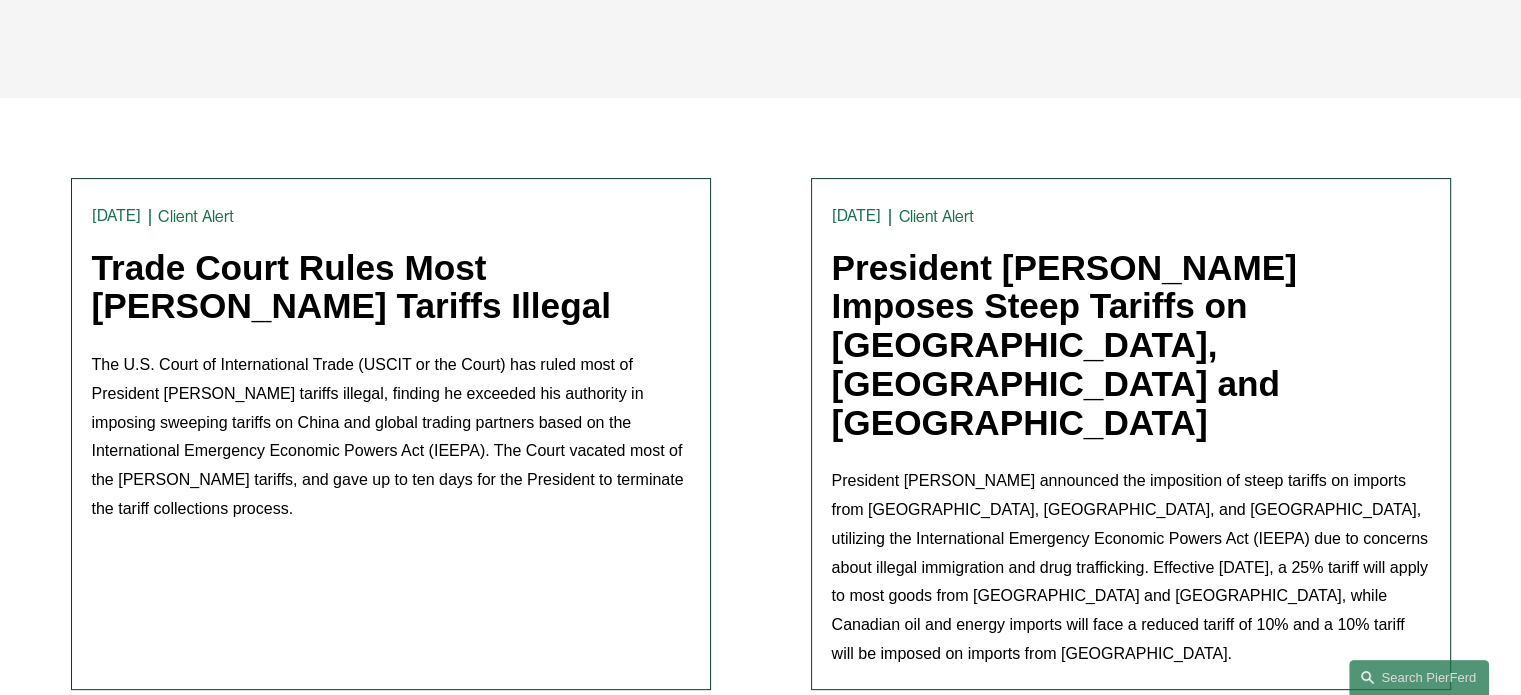 scroll, scrollTop: 0, scrollLeft: 0, axis: both 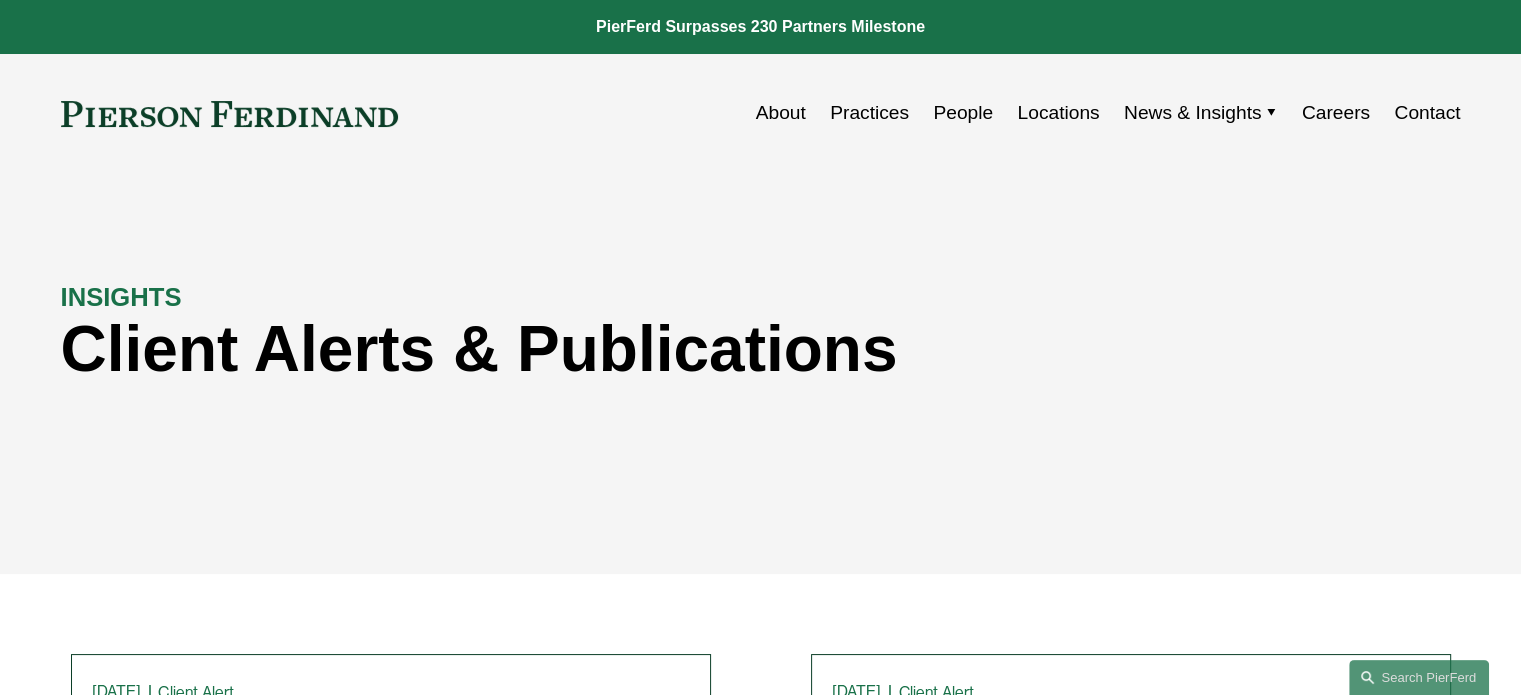 click on "Practices" at bounding box center [869, 113] 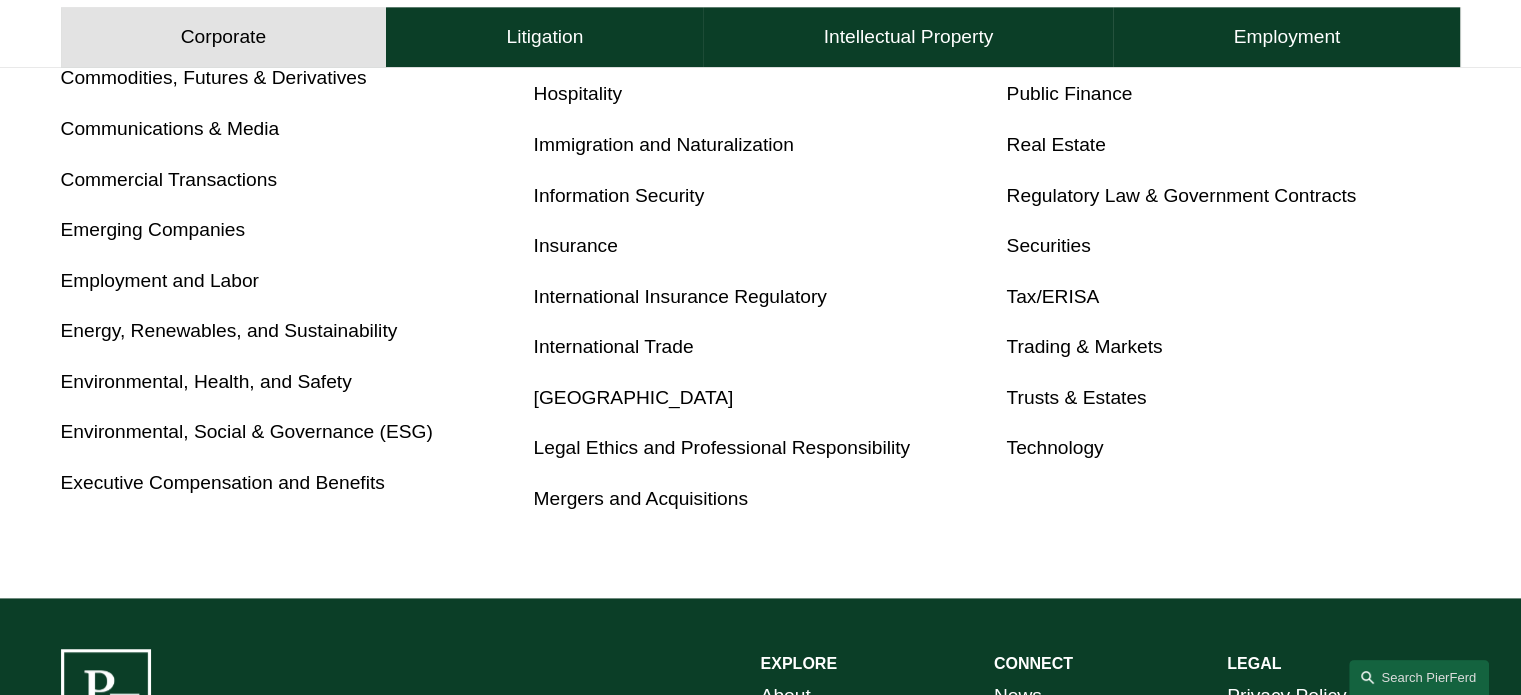 scroll, scrollTop: 1170, scrollLeft: 0, axis: vertical 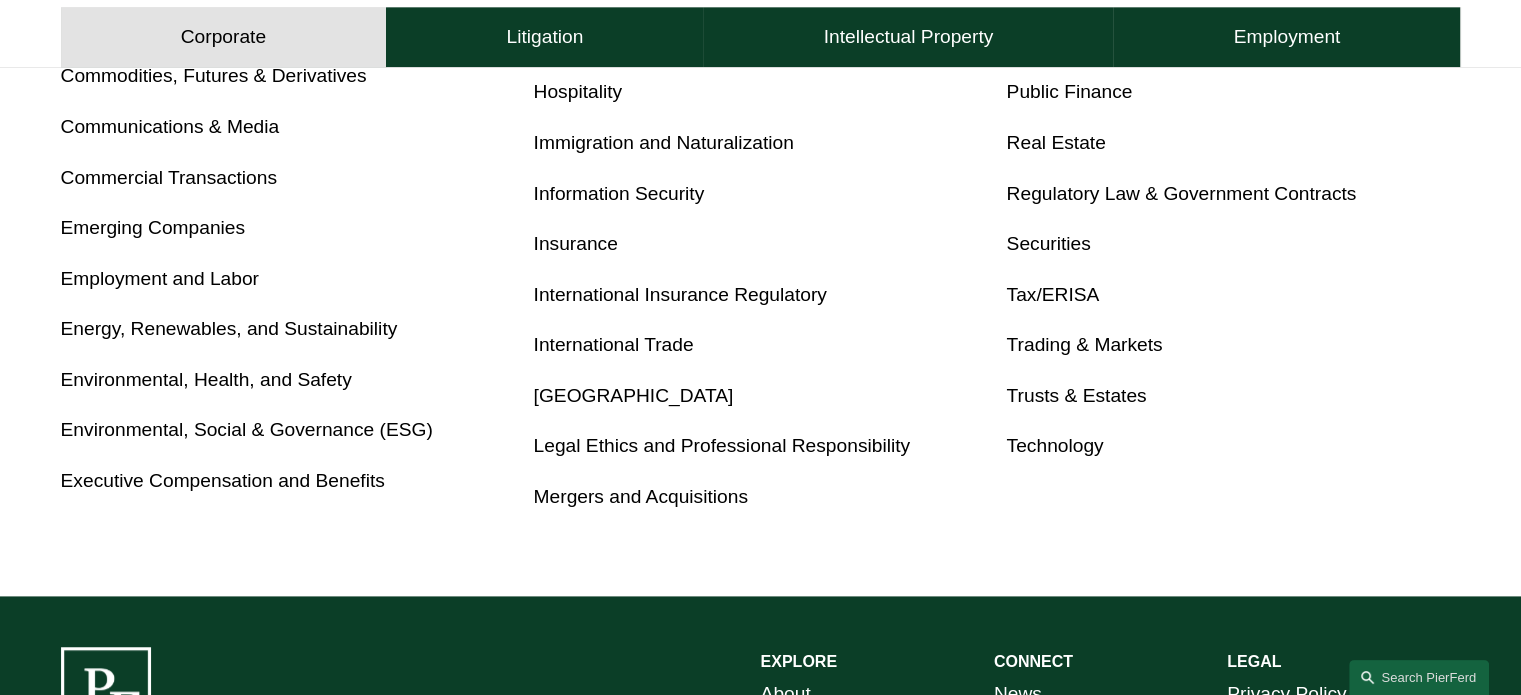 click on "International Trade" at bounding box center [614, 344] 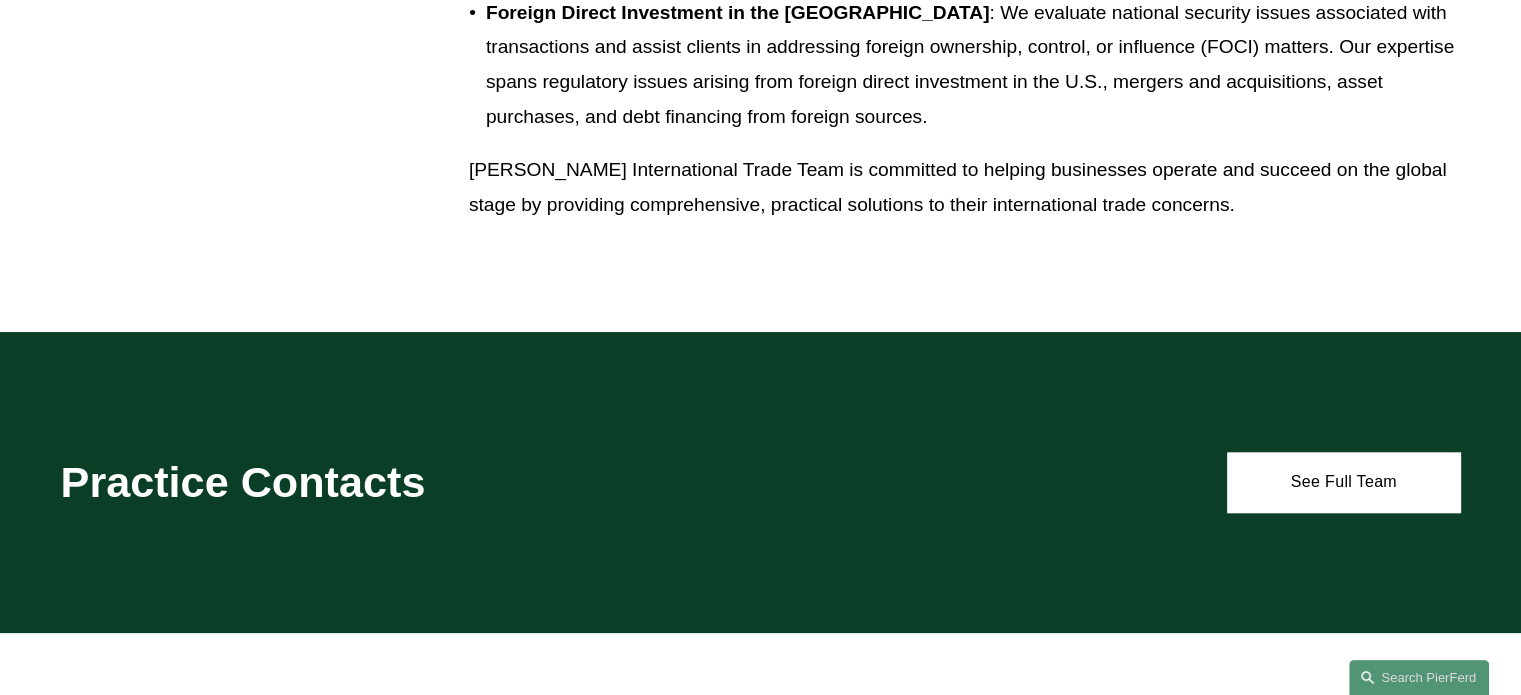scroll, scrollTop: 2008, scrollLeft: 0, axis: vertical 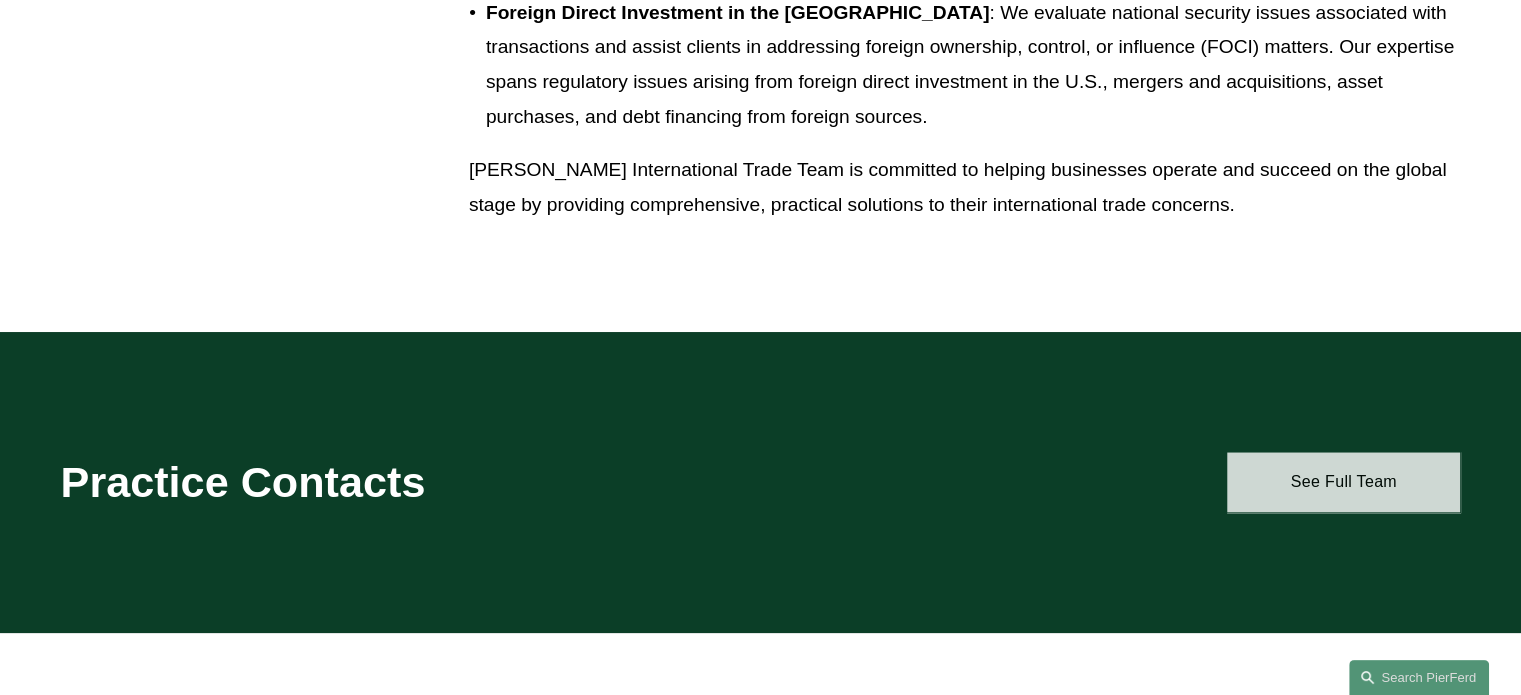 click on "See Full Team" at bounding box center (1343, 482) 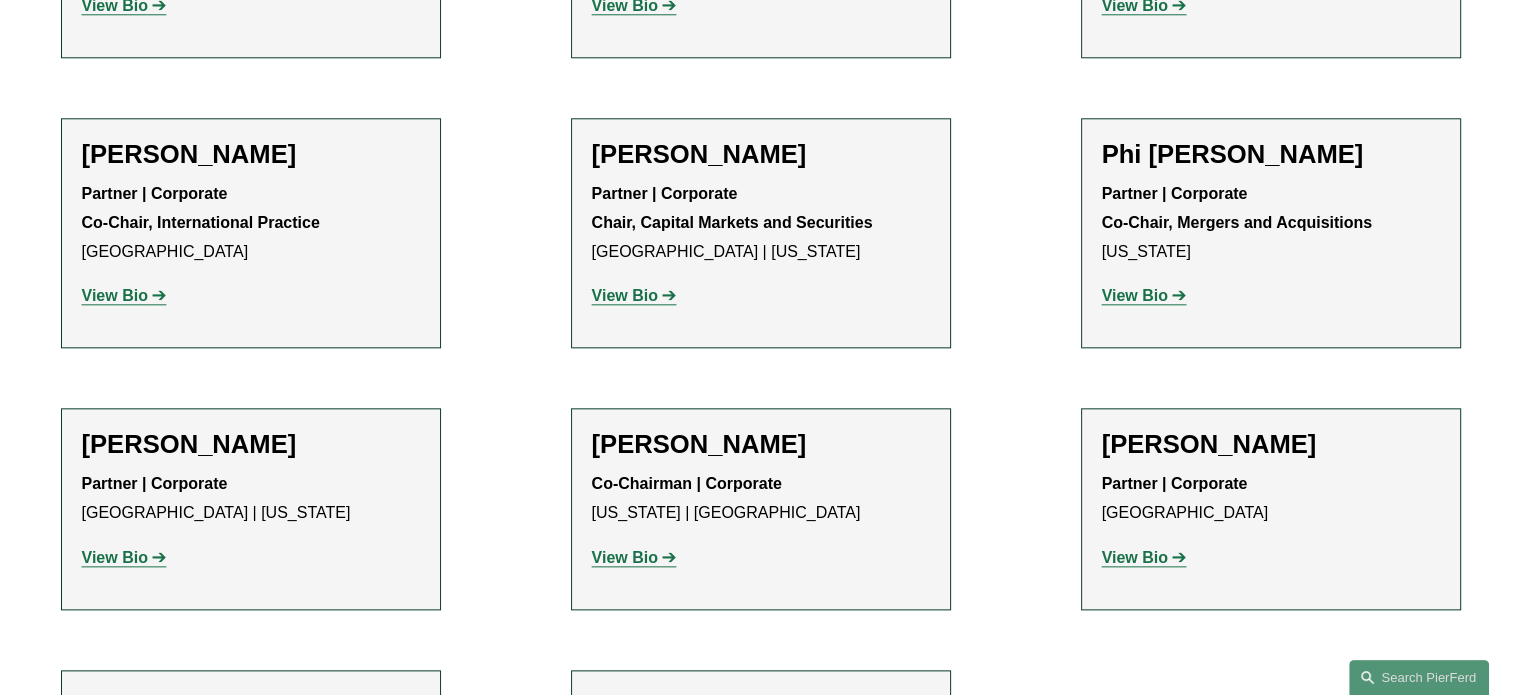 scroll, scrollTop: 2180, scrollLeft: 0, axis: vertical 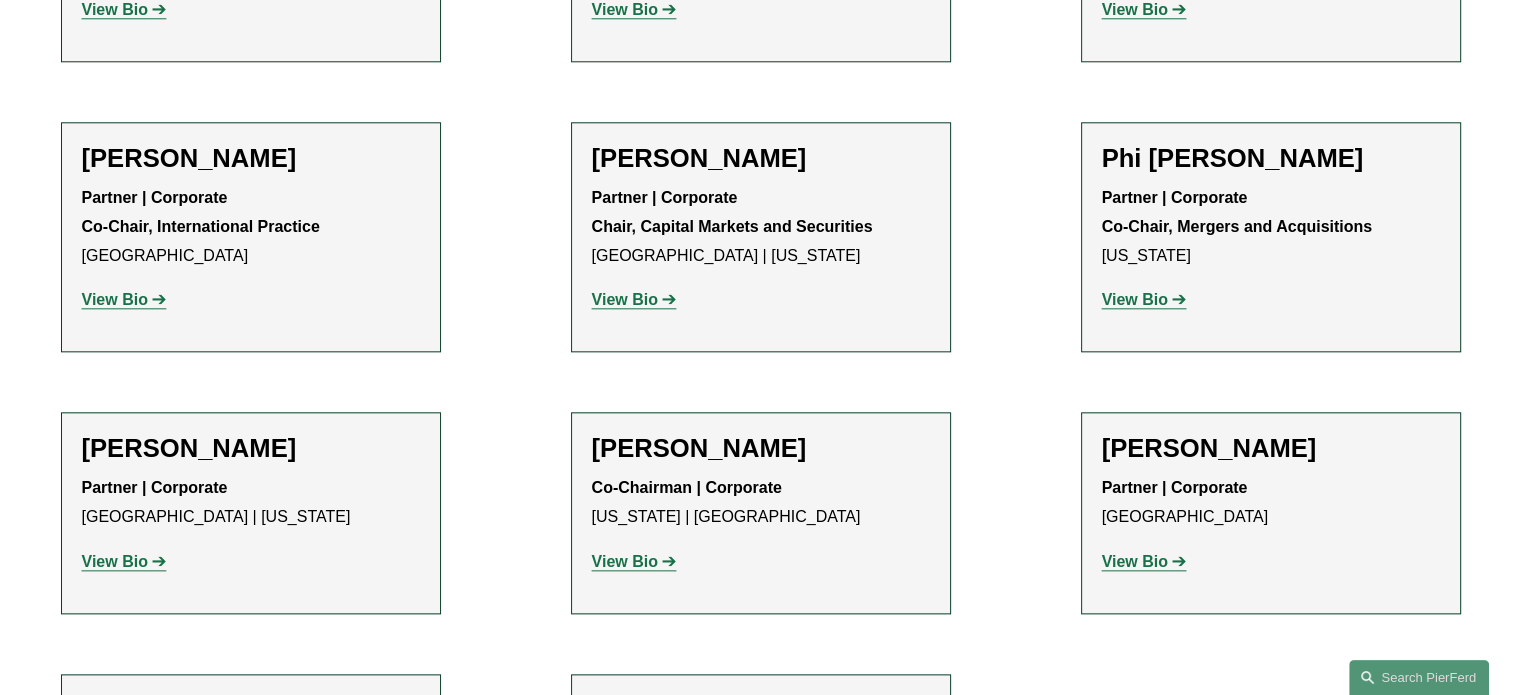 click on "View Bio" 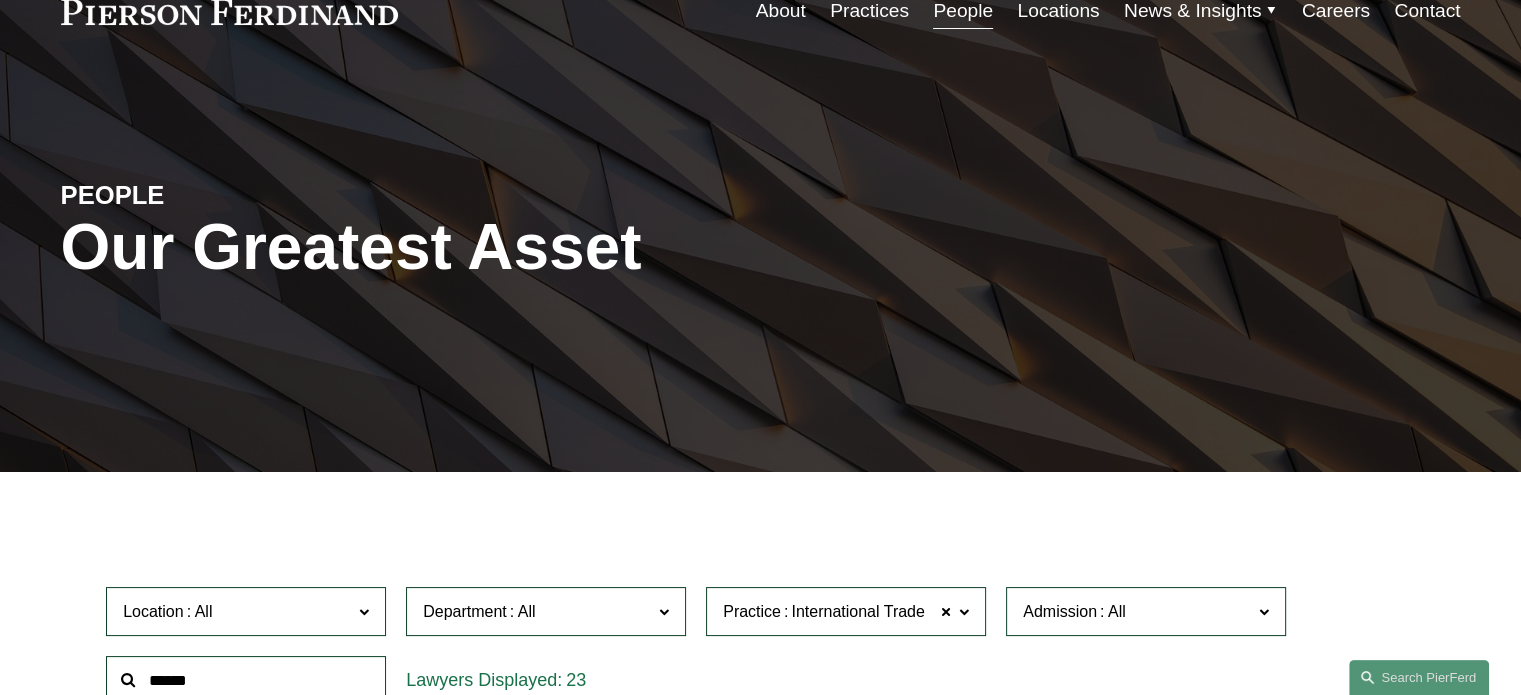 scroll, scrollTop: 0, scrollLeft: 0, axis: both 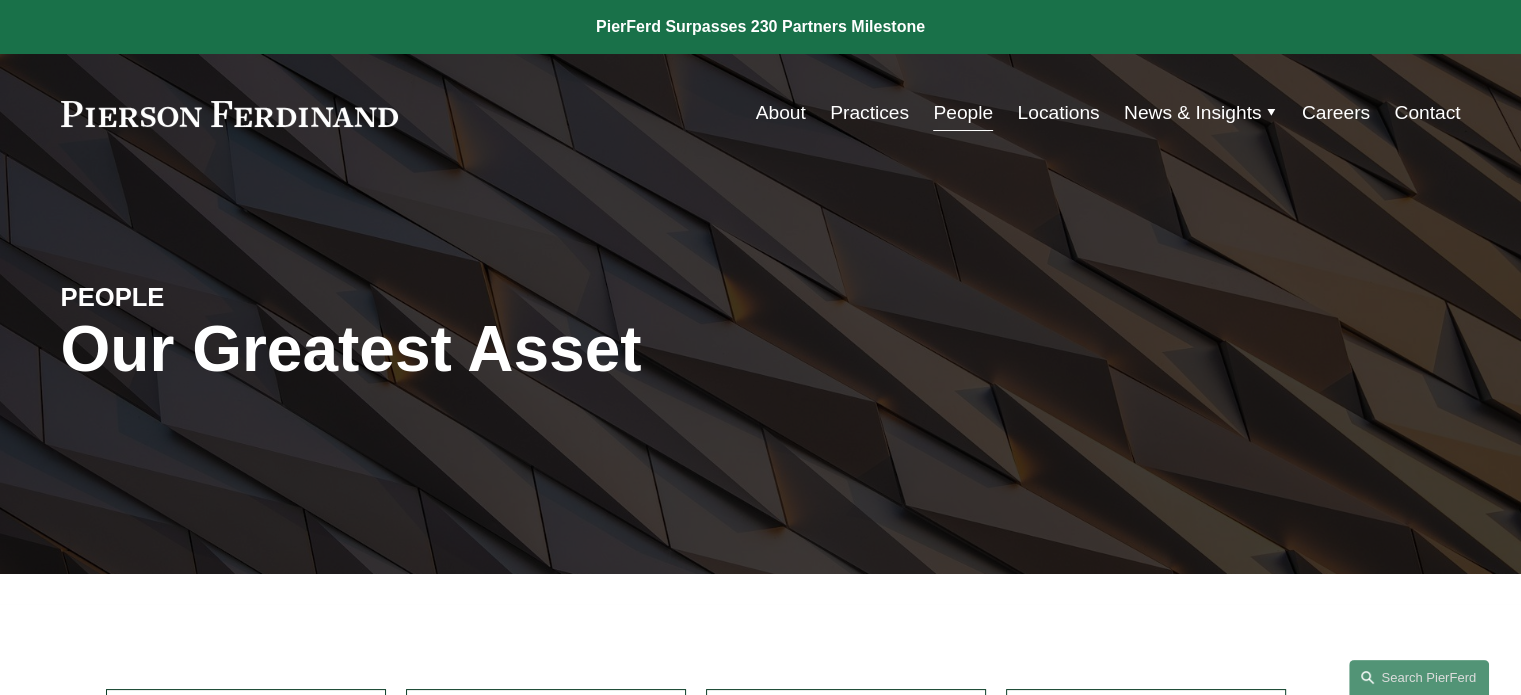 click on "Practices" at bounding box center [869, 113] 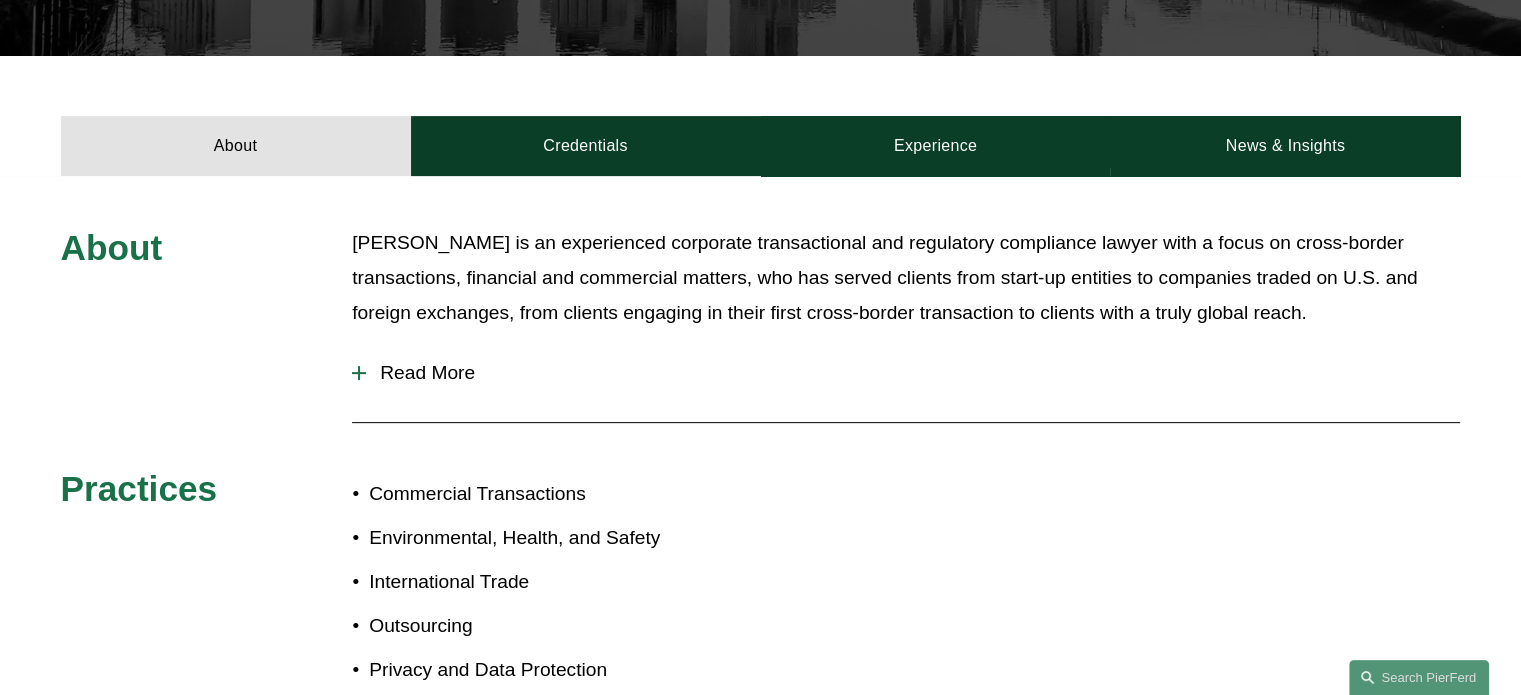 scroll, scrollTop: 644, scrollLeft: 0, axis: vertical 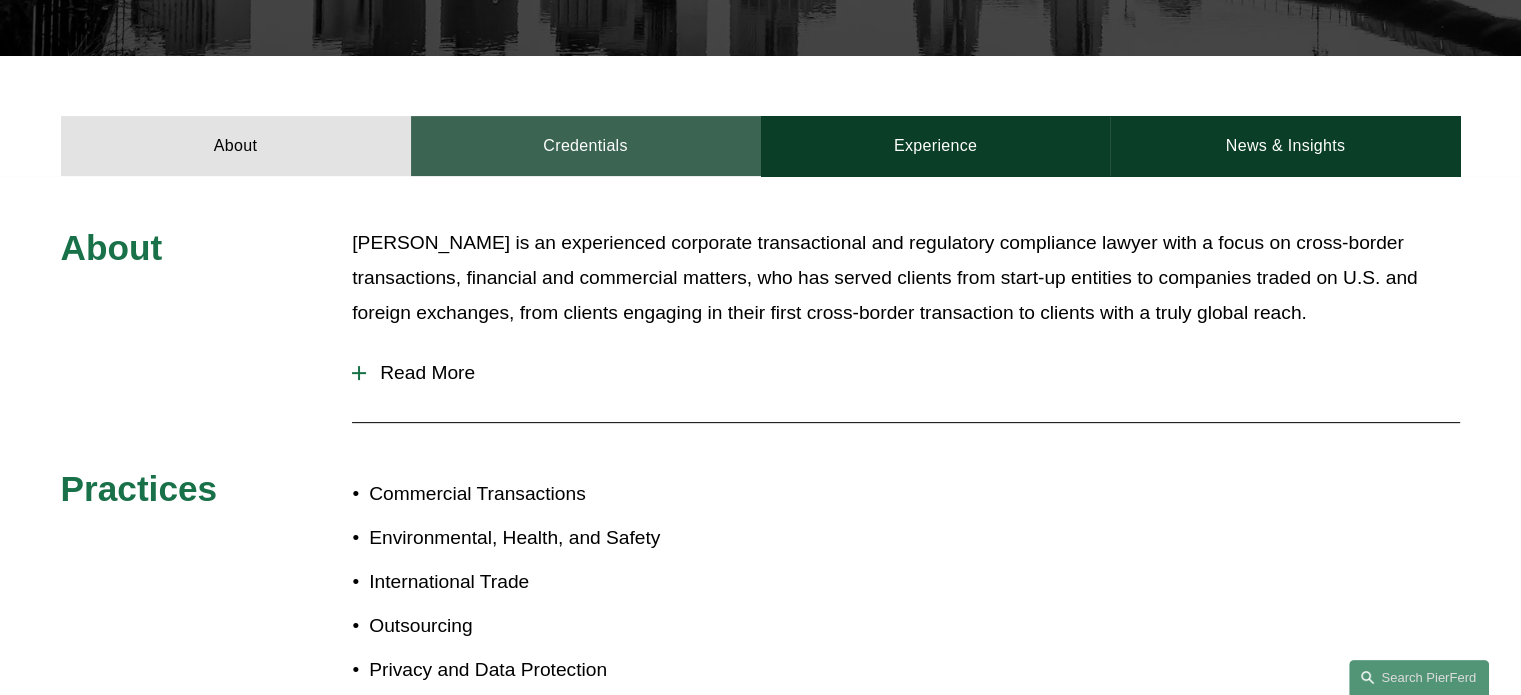 click on "Credentials" at bounding box center [586, 146] 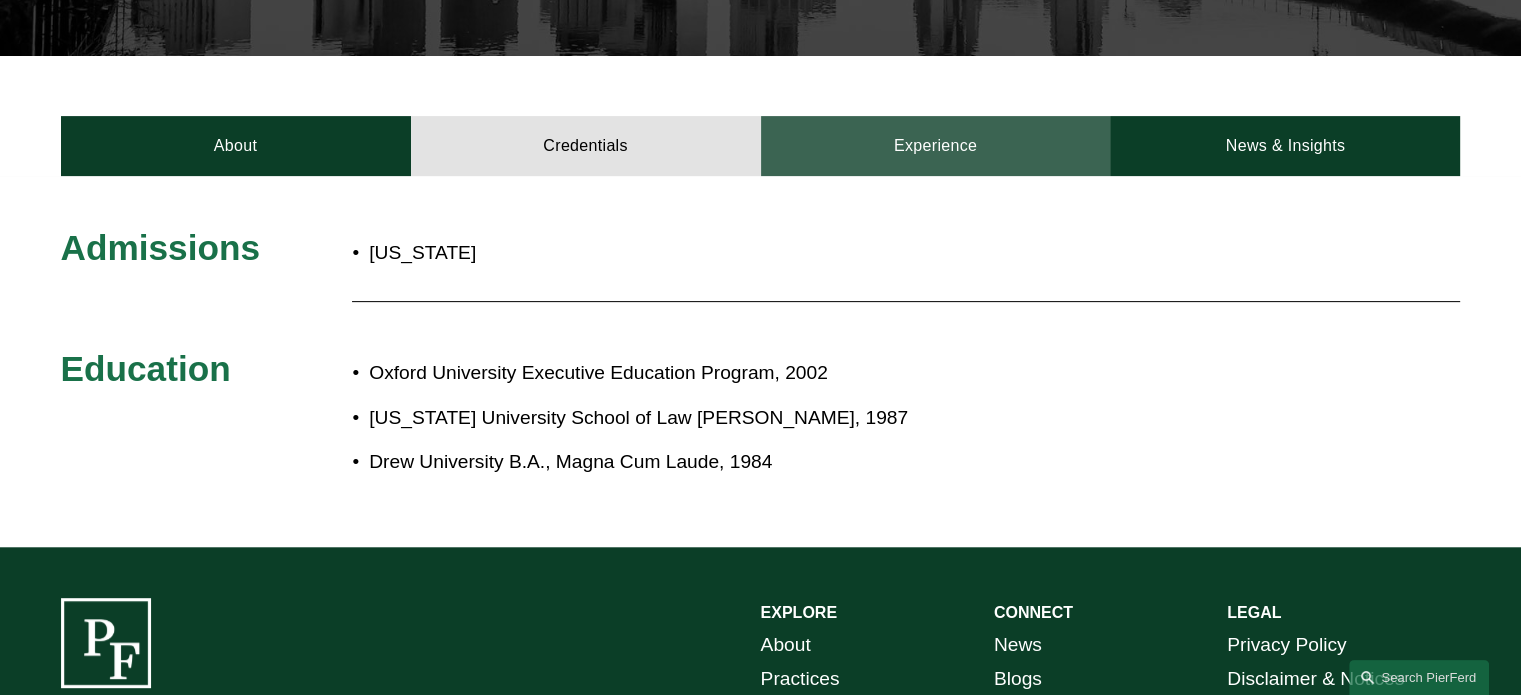 click on "Experience" at bounding box center [936, 146] 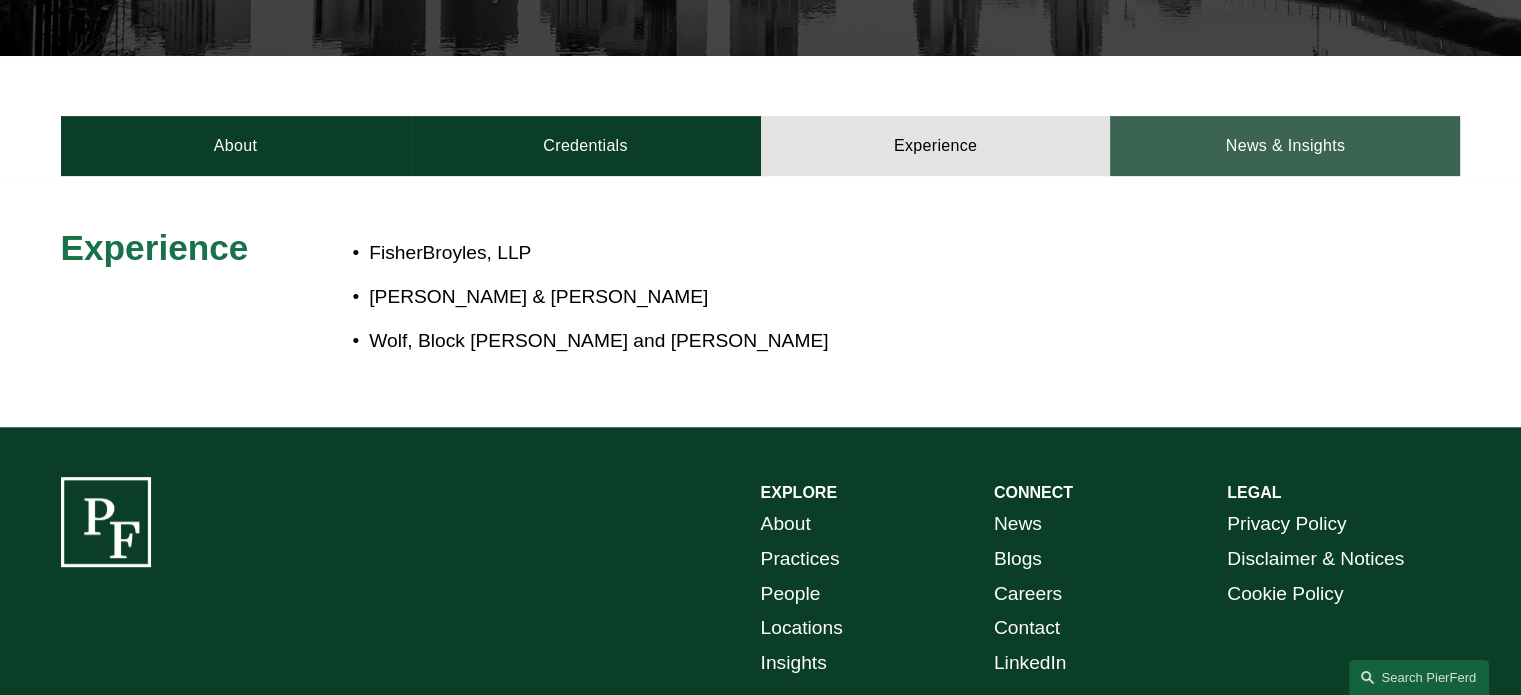 click on "News & Insights" at bounding box center (1285, 146) 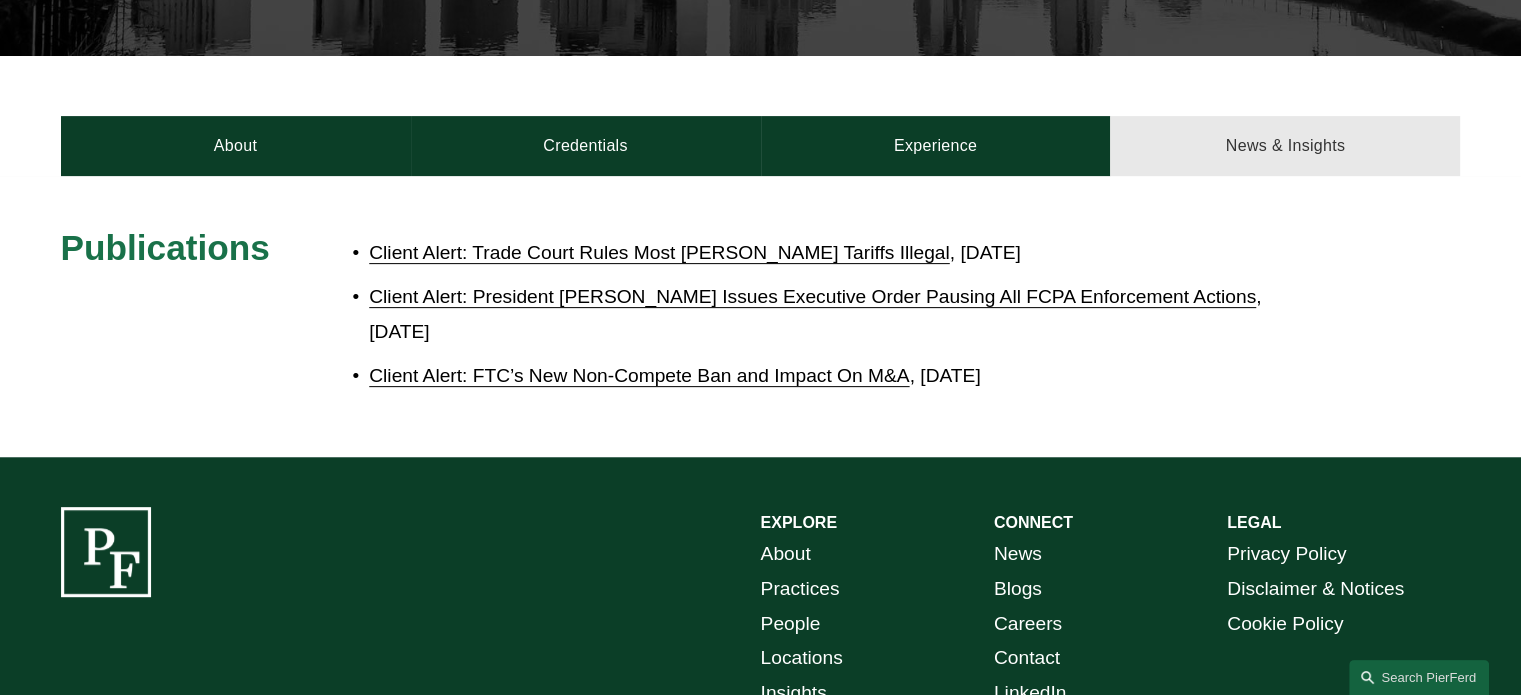 click on "News & Insights" at bounding box center (1285, 146) 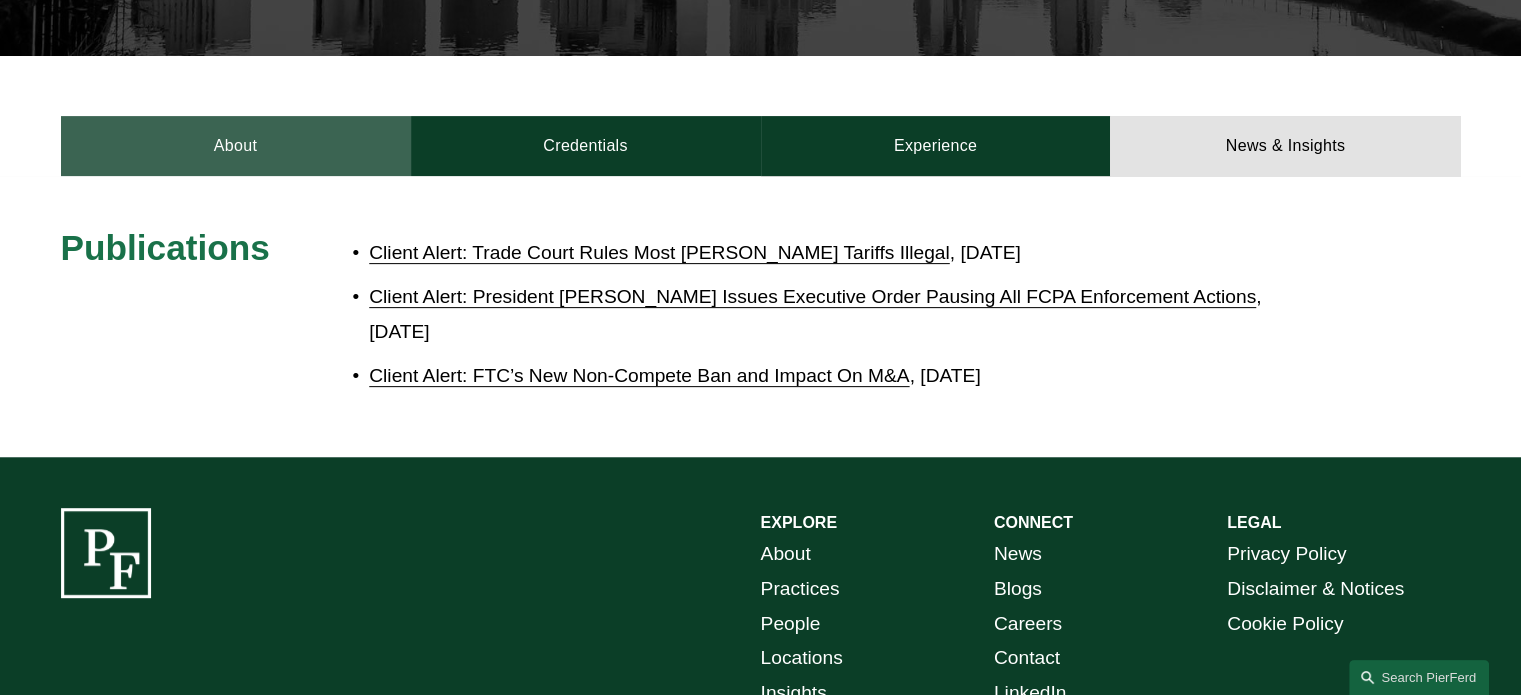 click on "About" at bounding box center [236, 146] 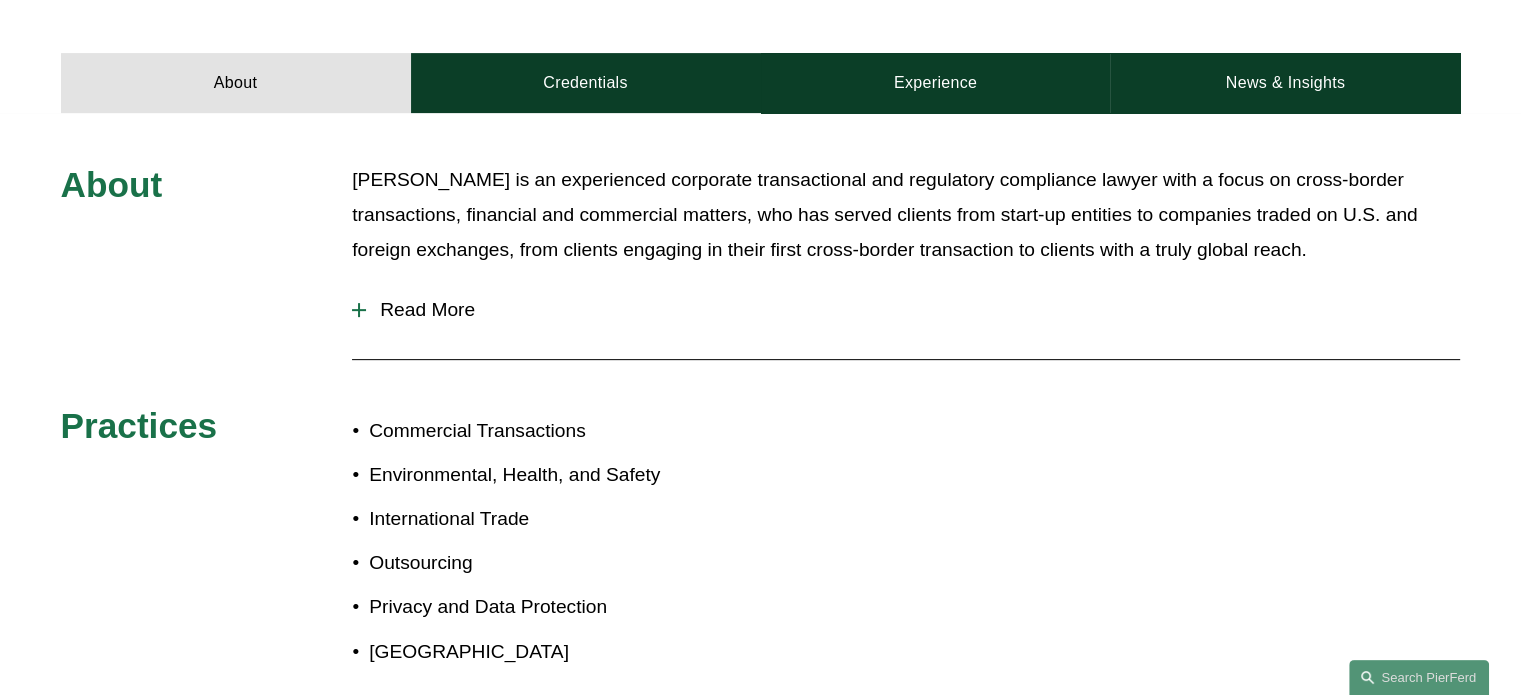 scroll, scrollTop: 708, scrollLeft: 0, axis: vertical 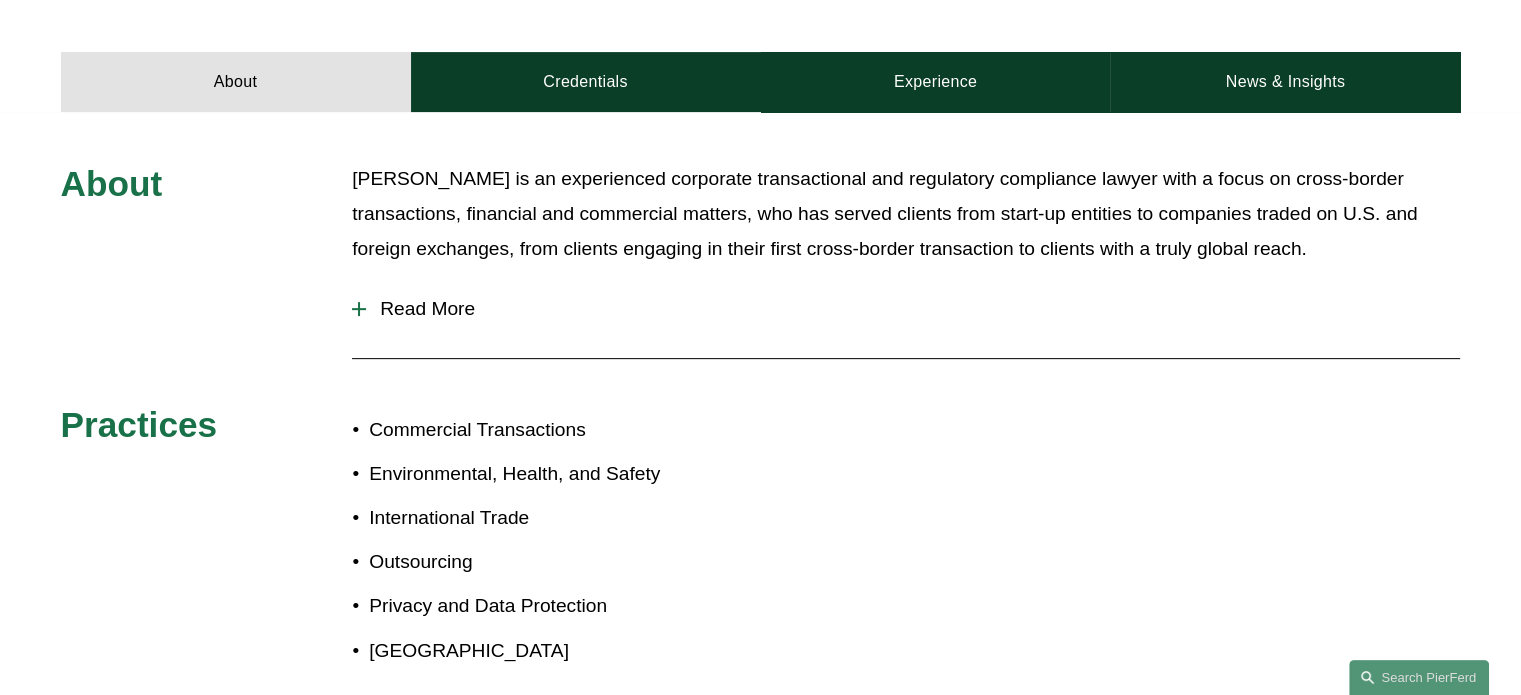 click on "Read More" at bounding box center (913, 309) 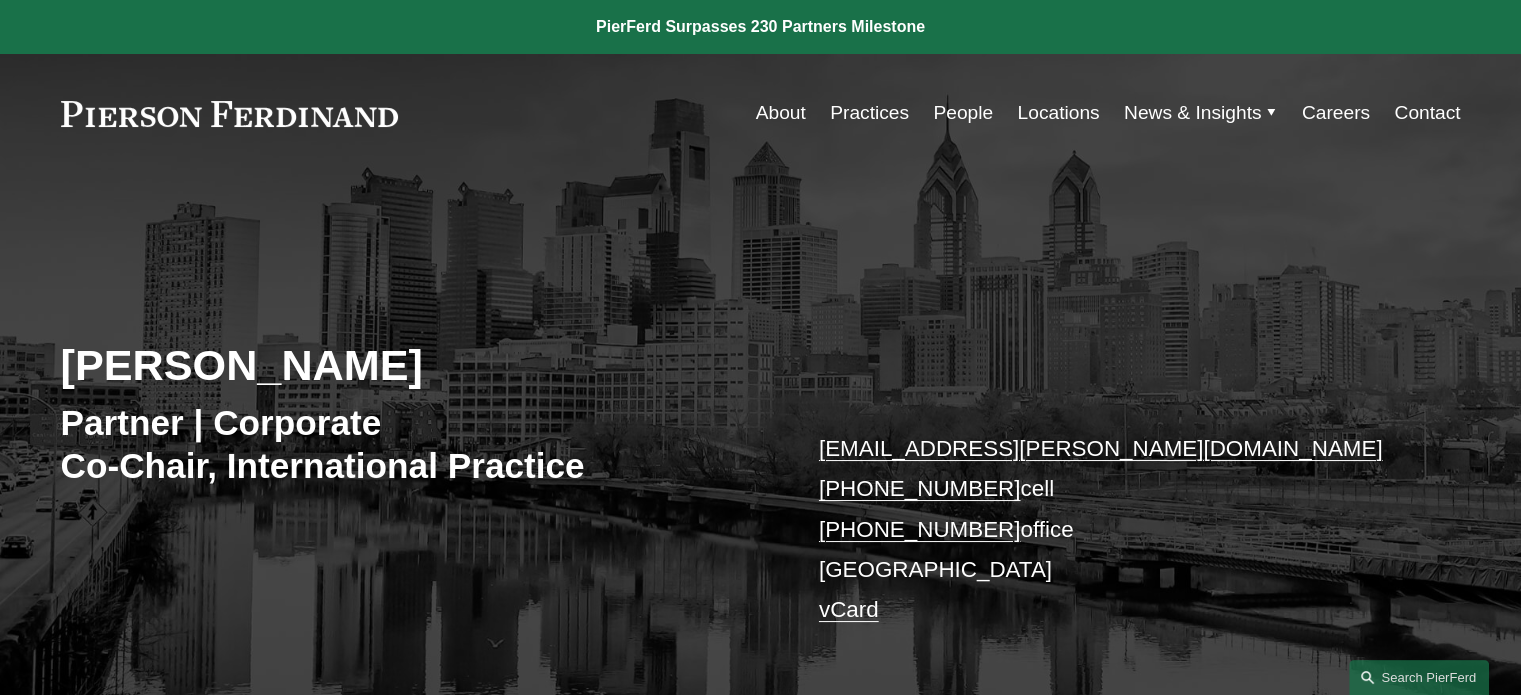 scroll, scrollTop: 0, scrollLeft: 0, axis: both 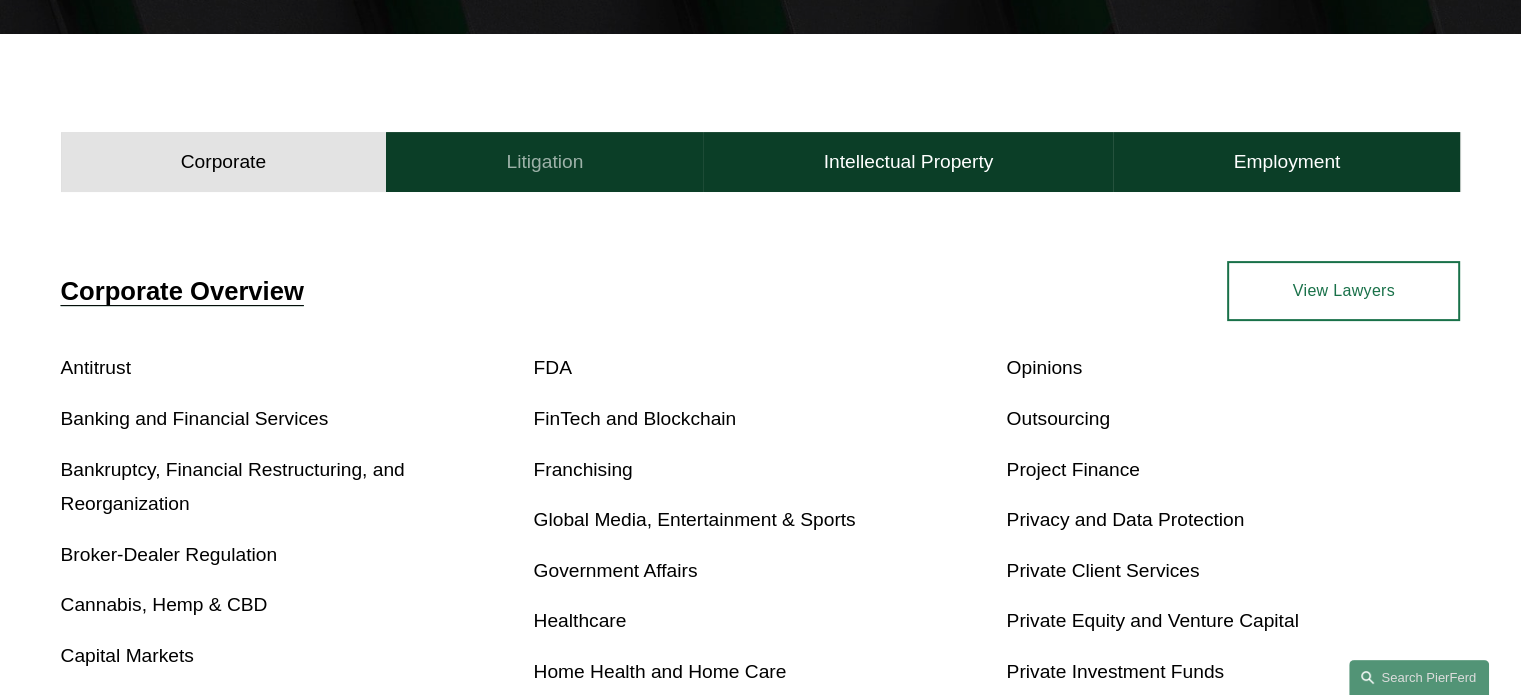 click on "Litigation" at bounding box center (544, 162) 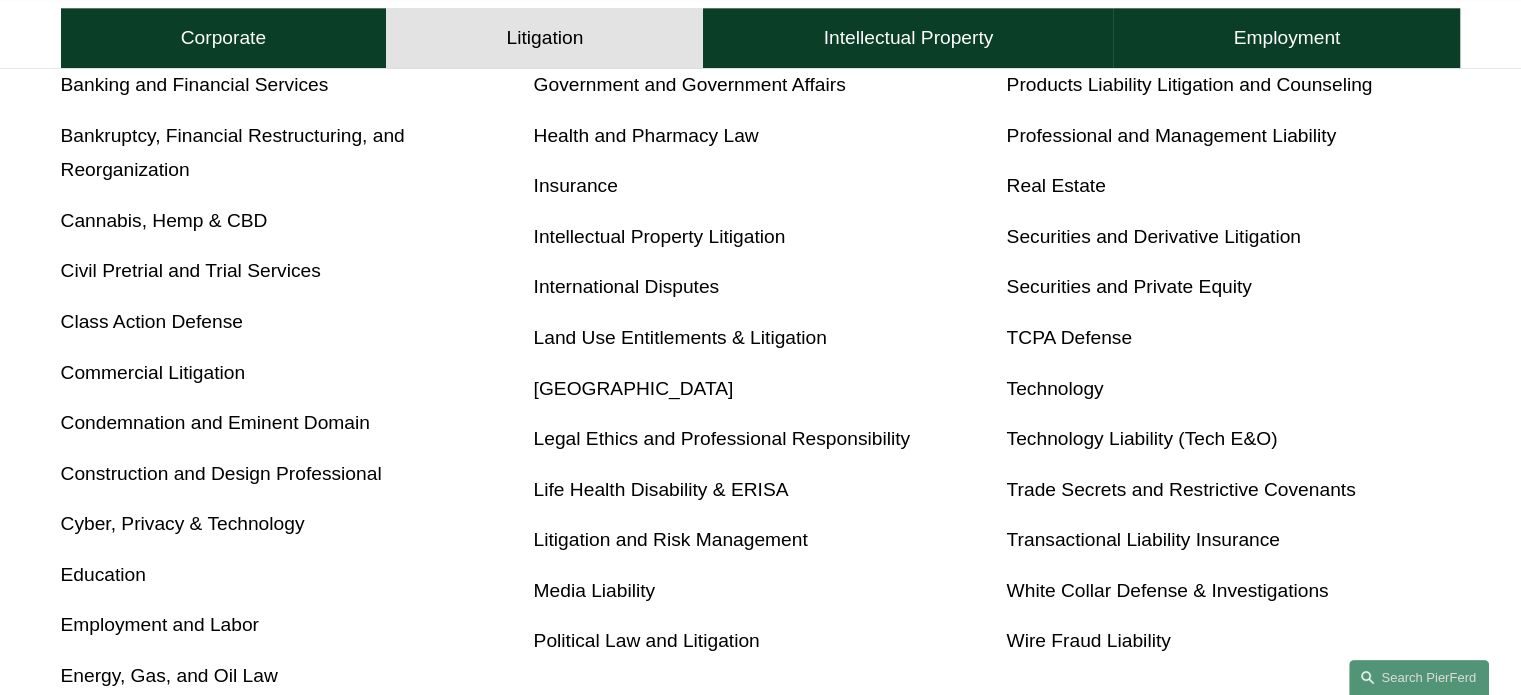 scroll, scrollTop: 932, scrollLeft: 0, axis: vertical 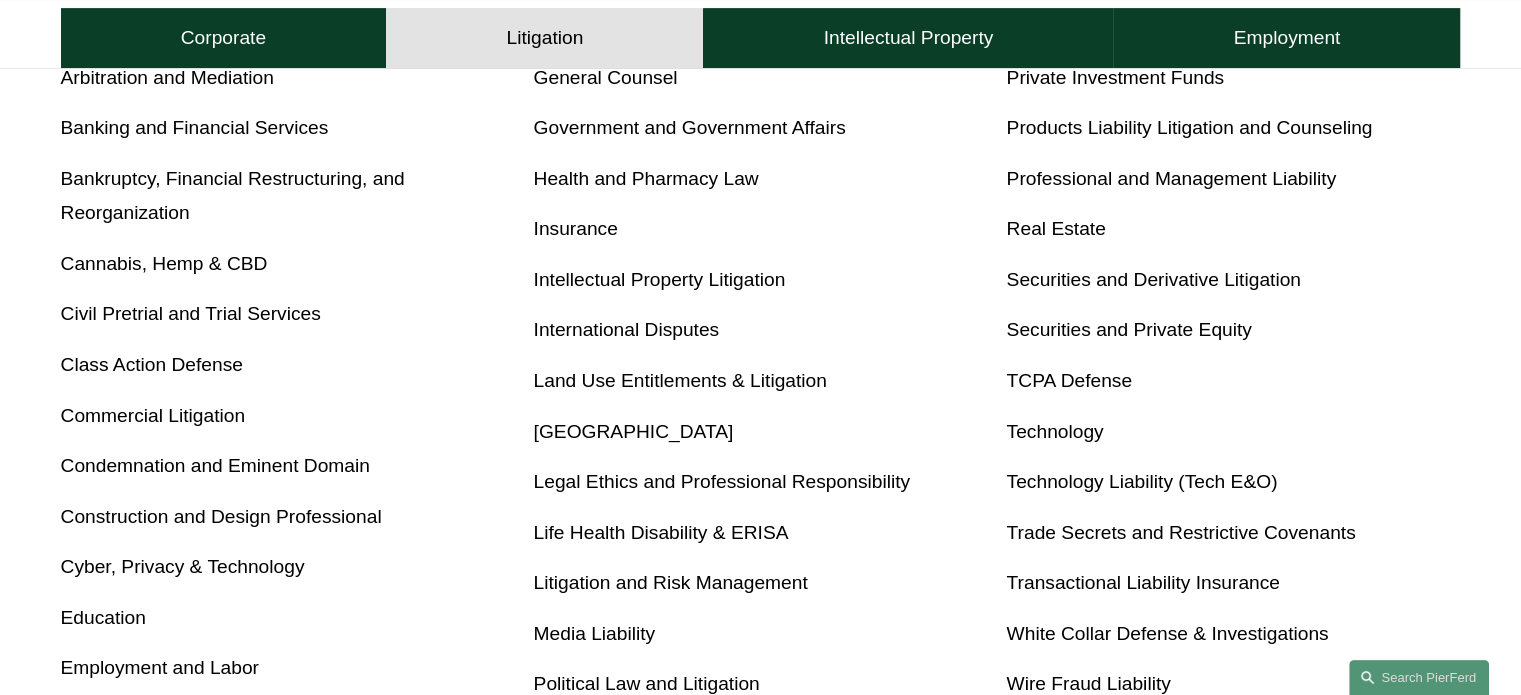 click on "International Disputes" at bounding box center [627, 329] 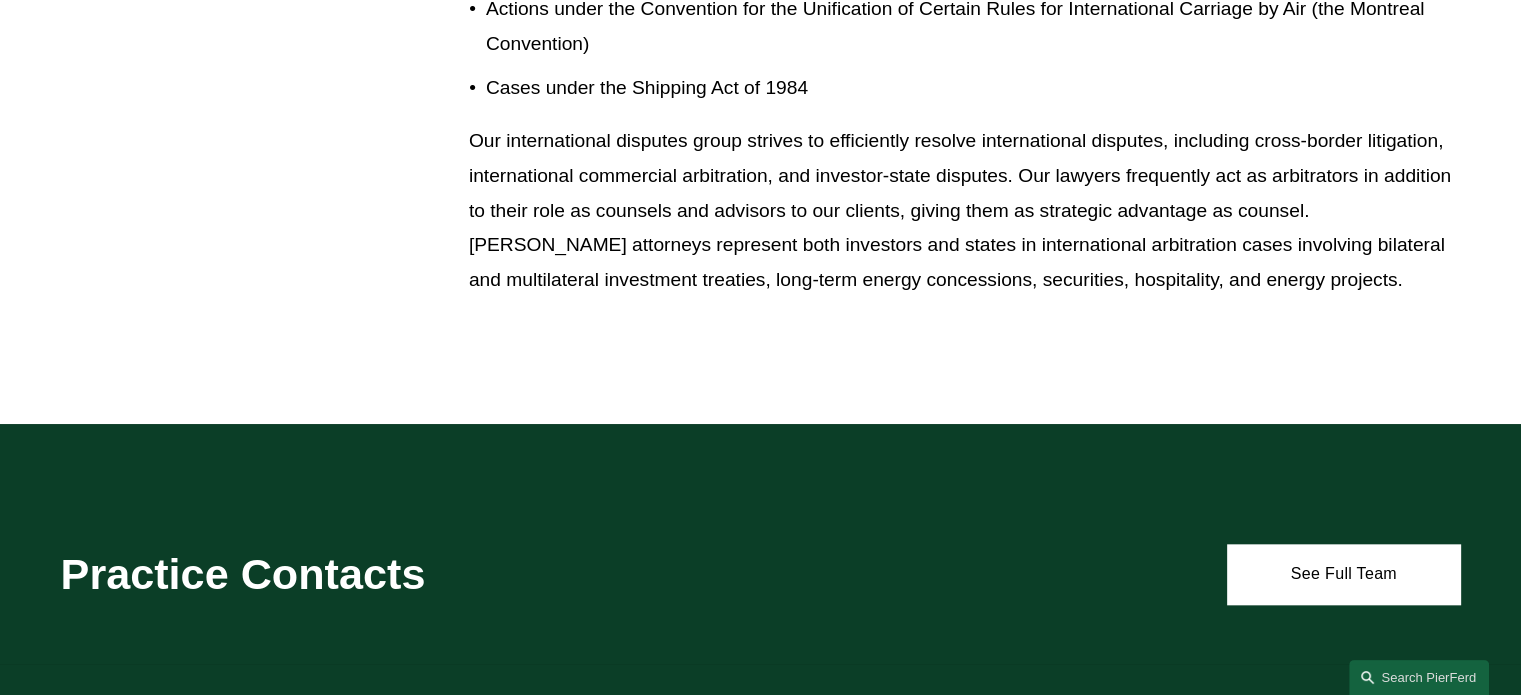 scroll, scrollTop: 1980, scrollLeft: 0, axis: vertical 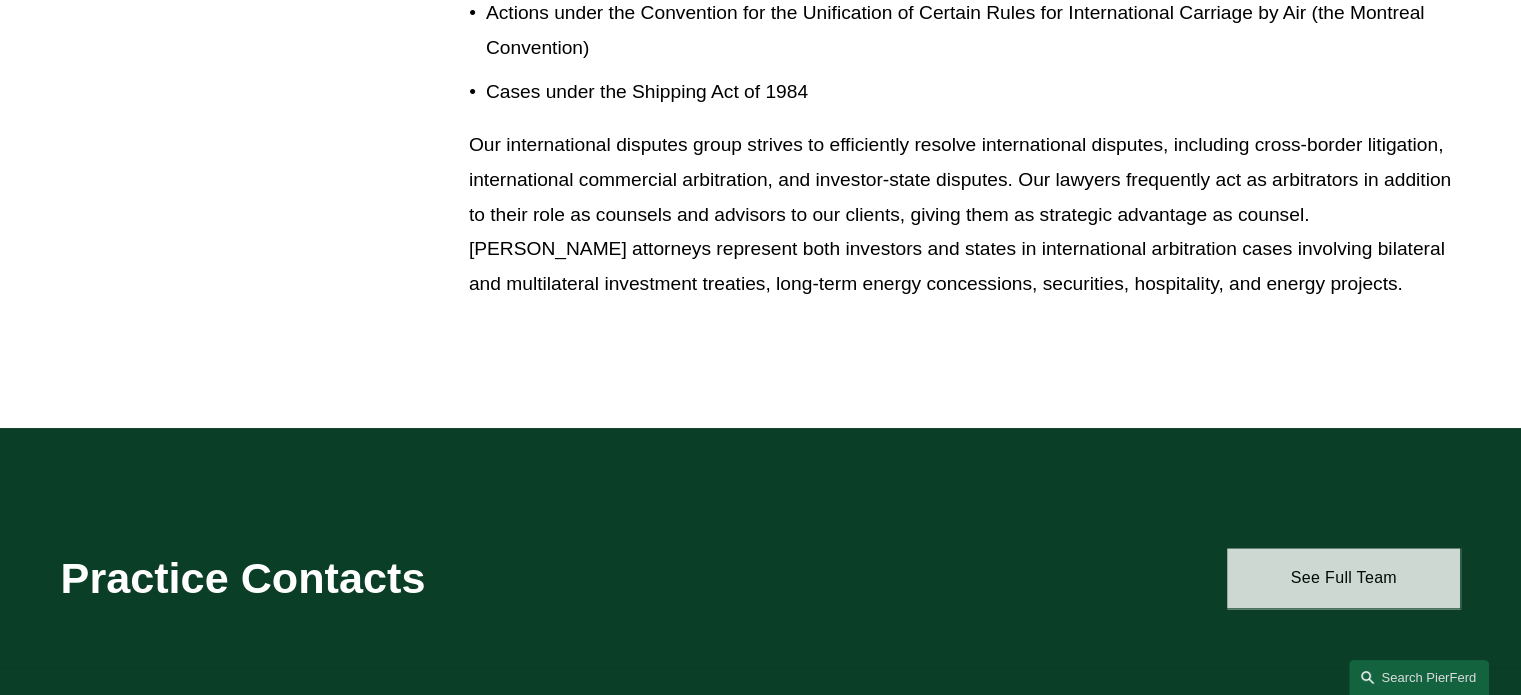 click on "See Full Team" at bounding box center (1343, 578) 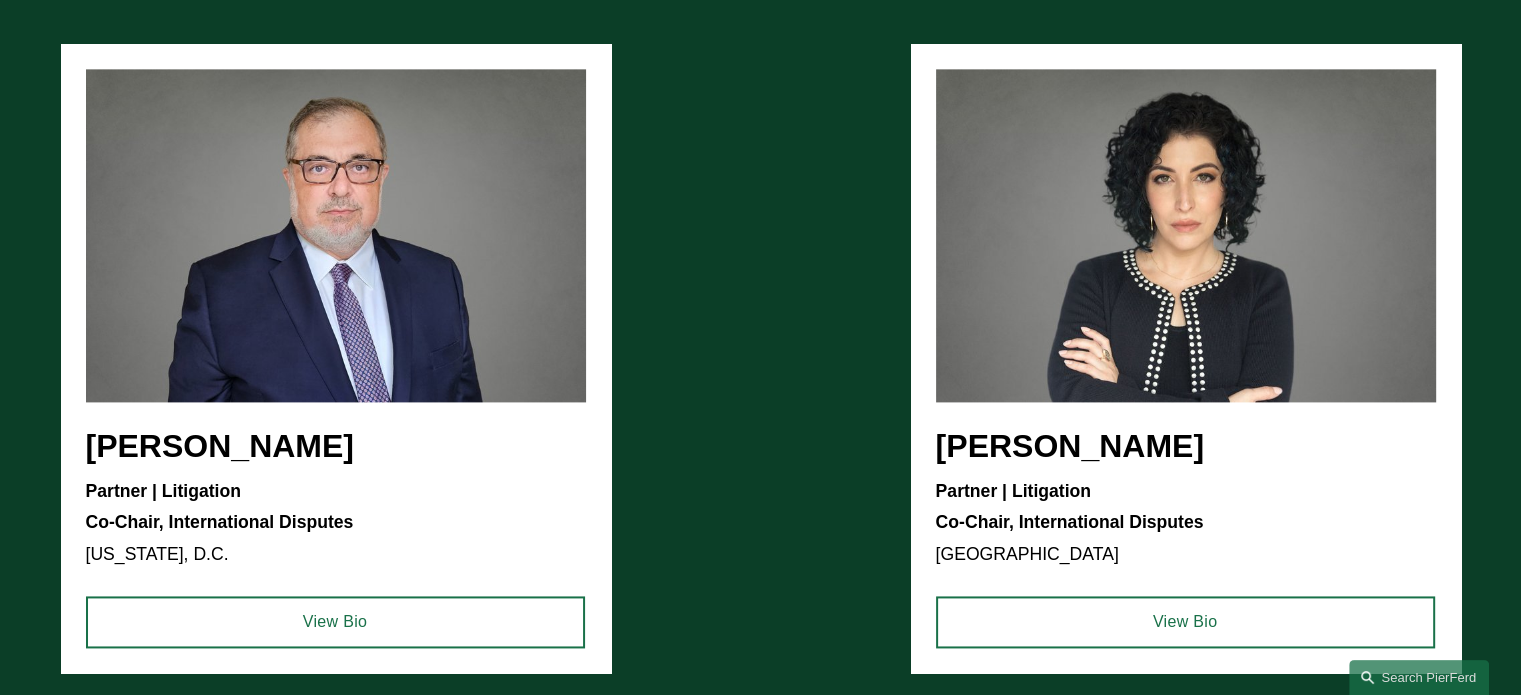 scroll, scrollTop: 2694, scrollLeft: 0, axis: vertical 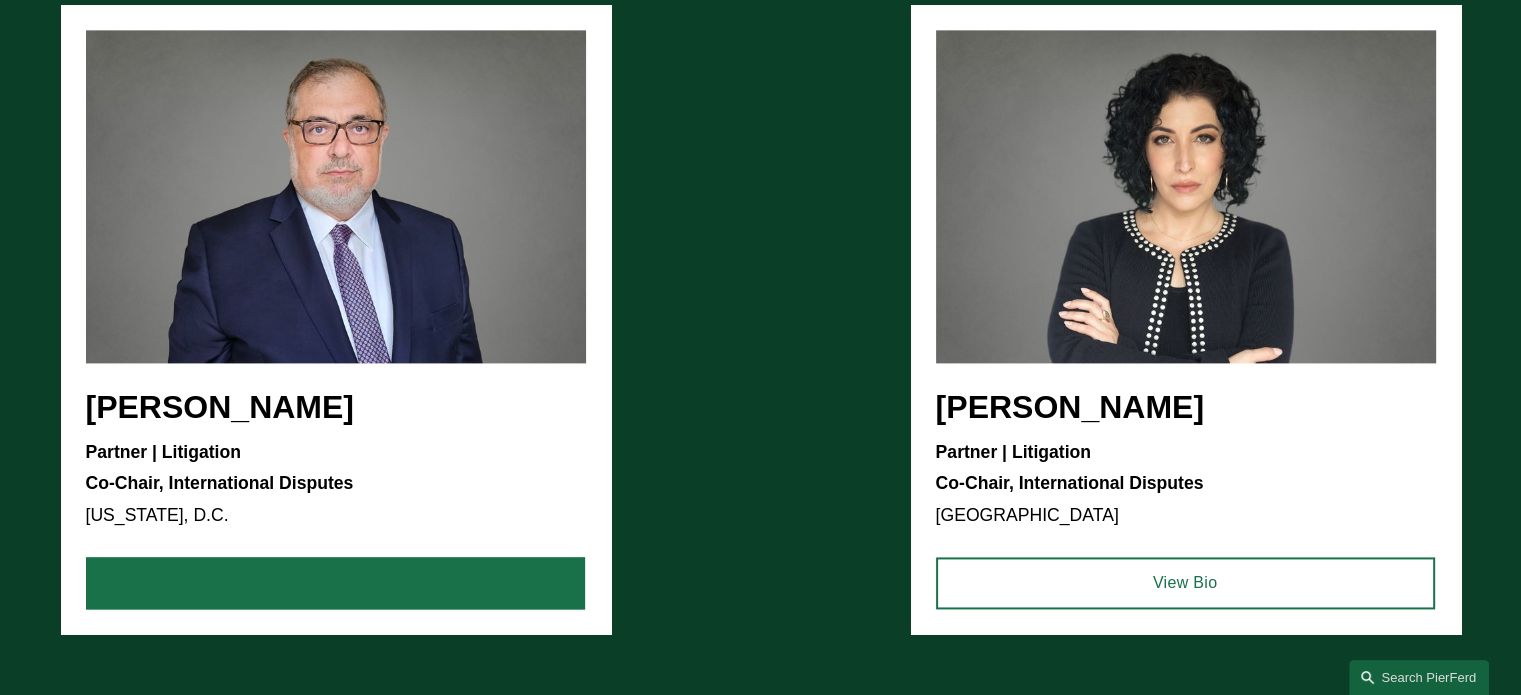 click on "View Bio" 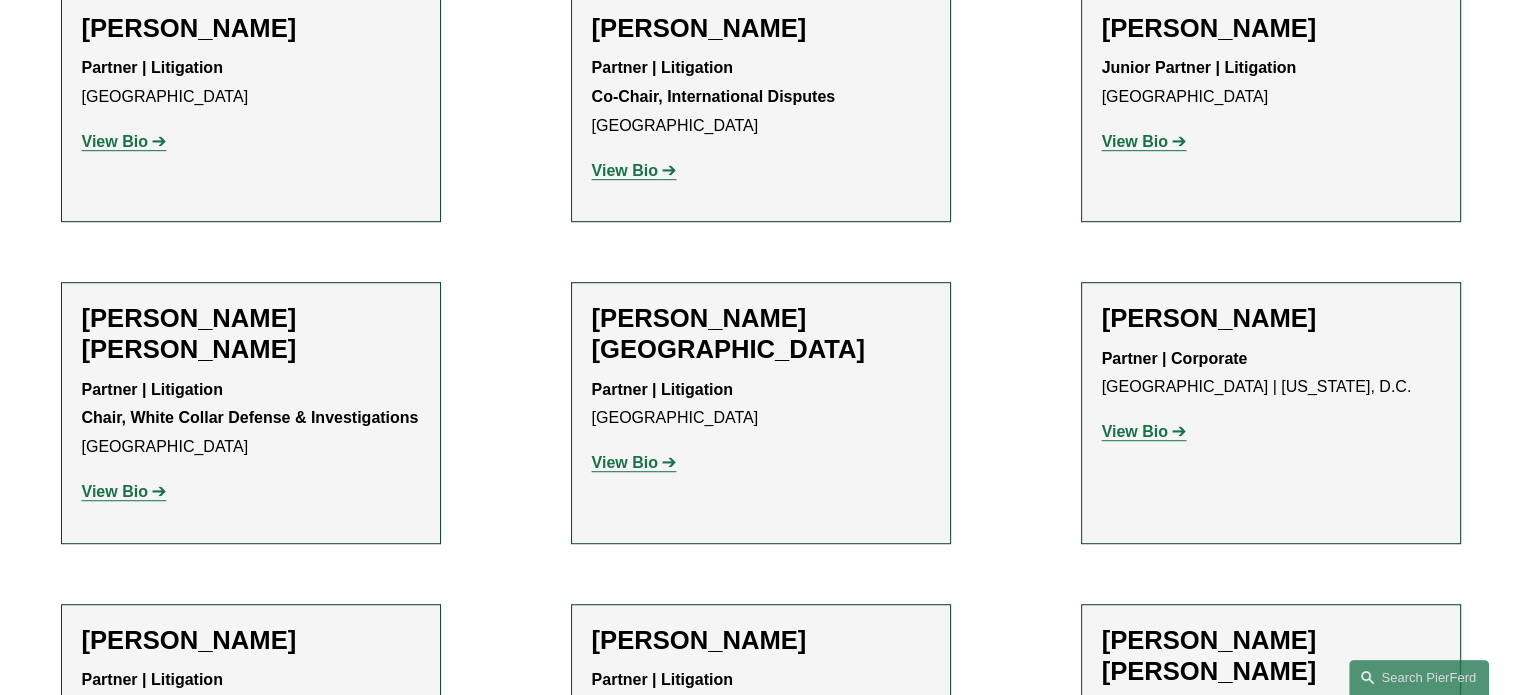 scroll, scrollTop: 1214, scrollLeft: 0, axis: vertical 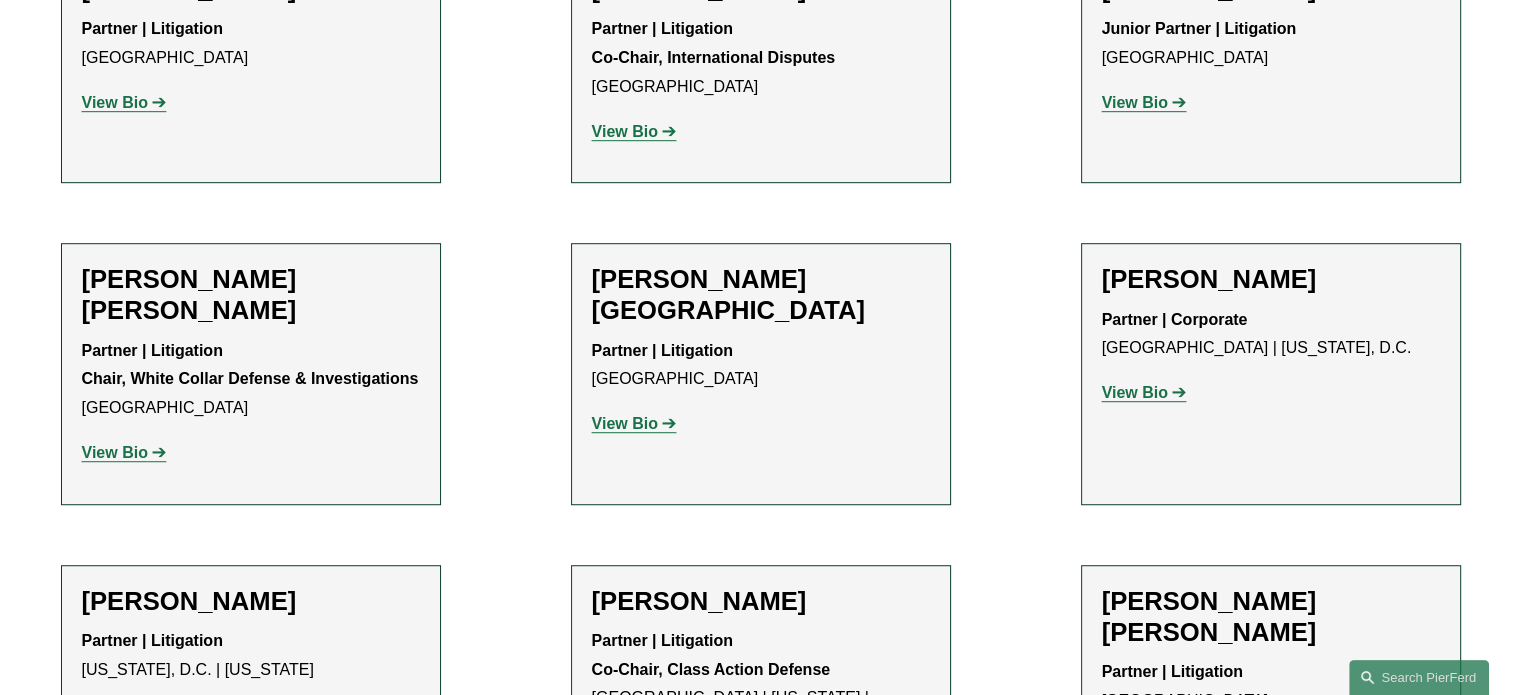 click on "Kristin Drecktrah Paz
Partner | Litigation Miami View Bio Location: Miami; Department: Litigation; Practice: Arbitration and Mediation; Practice: Commercial Litigation; Practice: International Disputes; Practice: Latin America; Bar Admission: Florida" 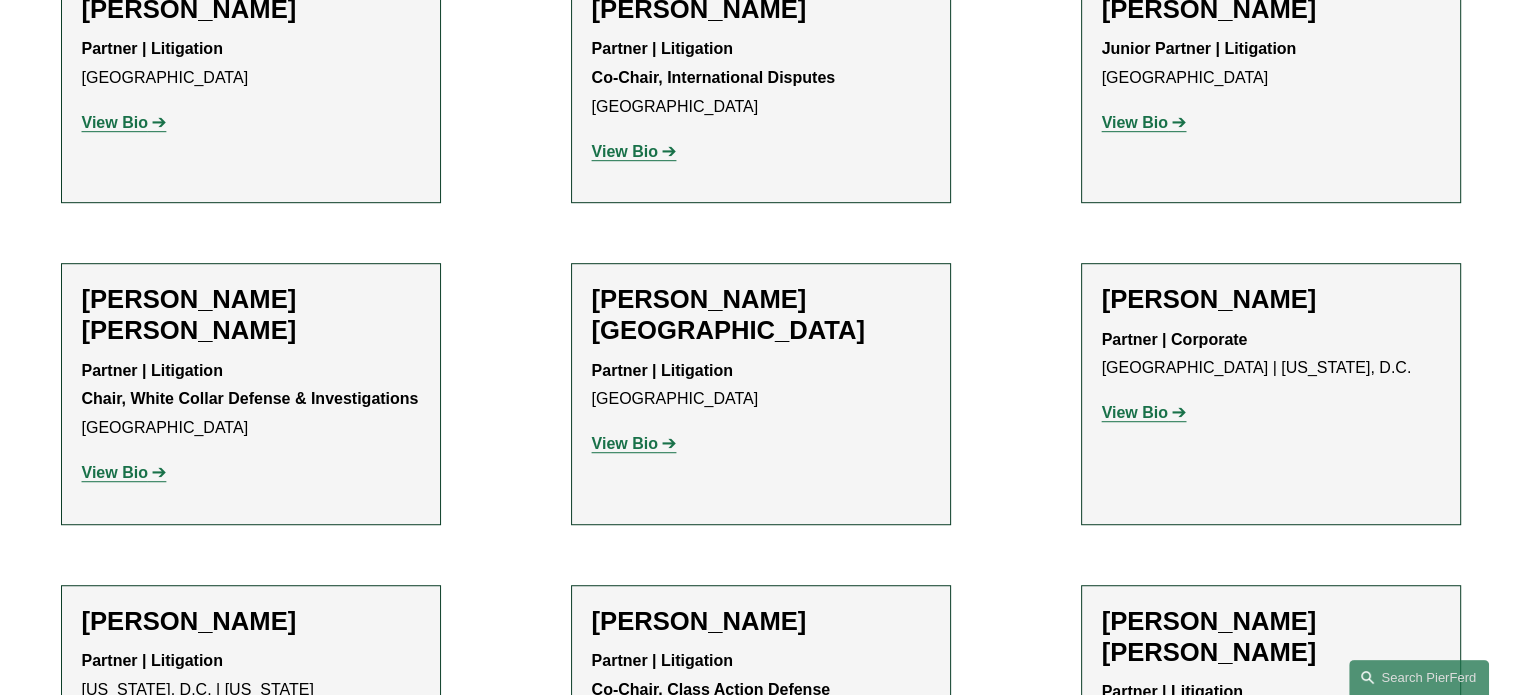 scroll, scrollTop: 1192, scrollLeft: 0, axis: vertical 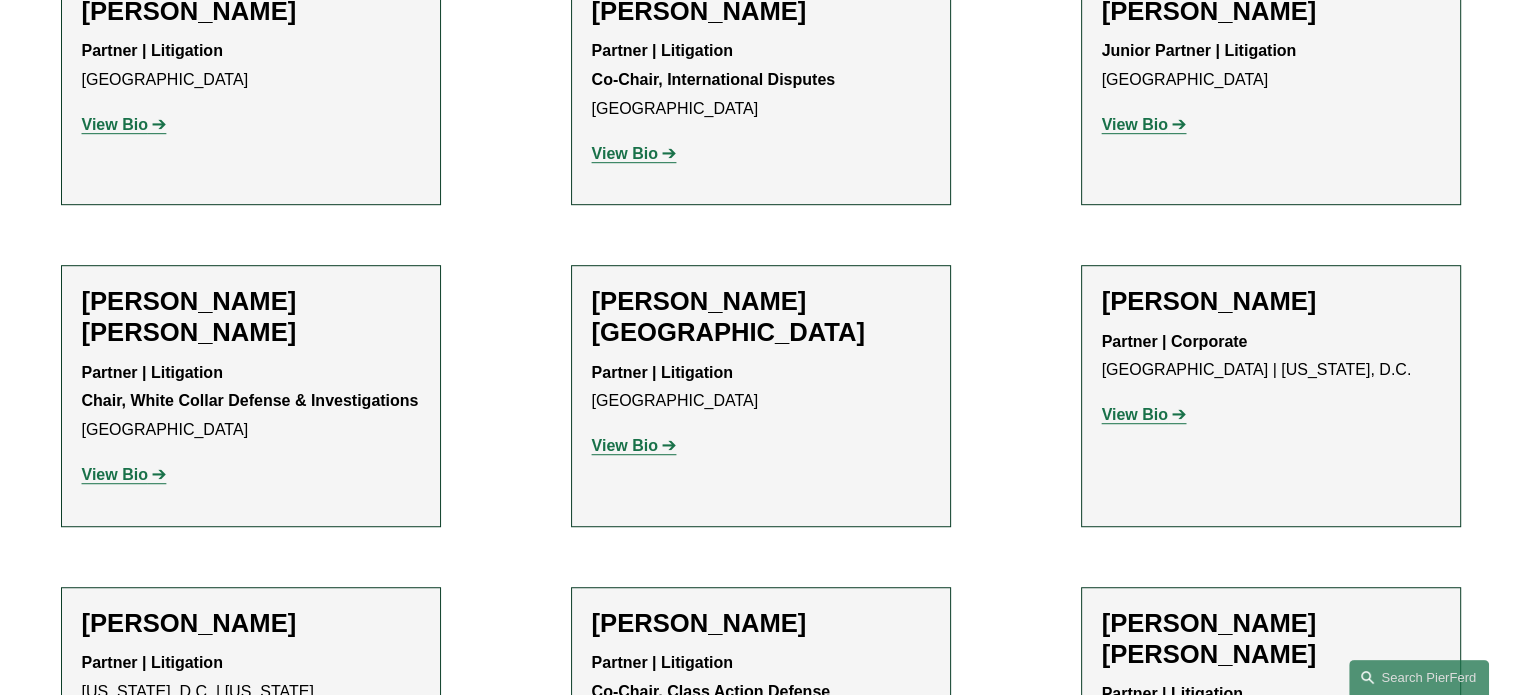 click on "View Bio" 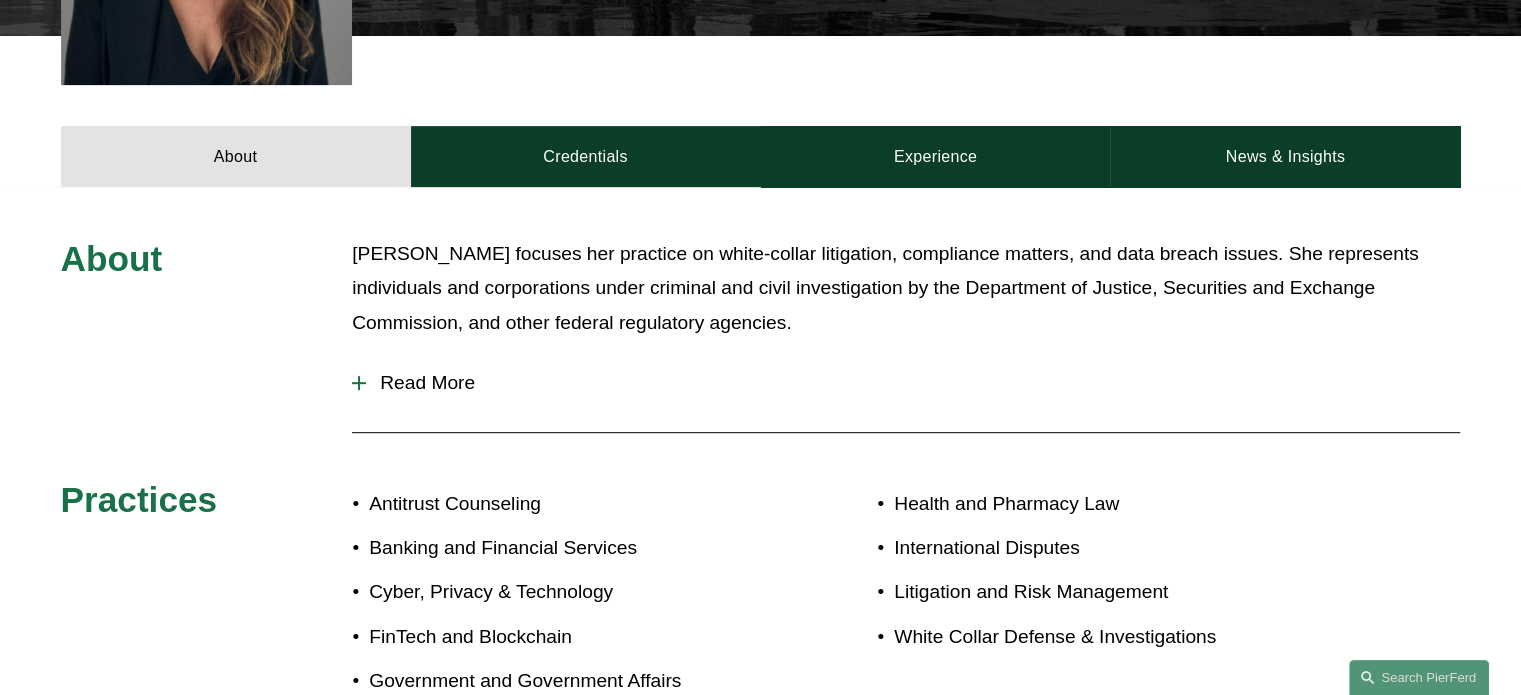 scroll, scrollTop: 922, scrollLeft: 0, axis: vertical 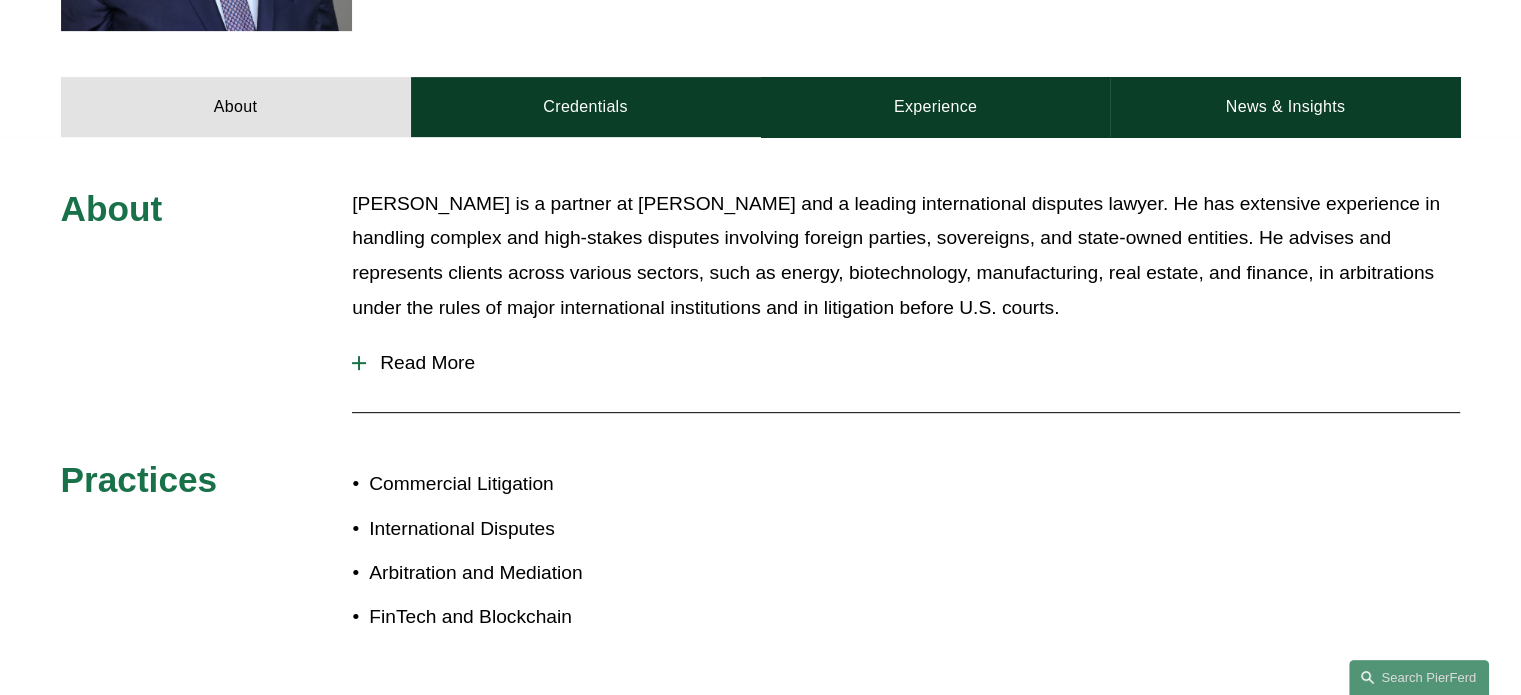 click on "Read More" at bounding box center [906, 363] 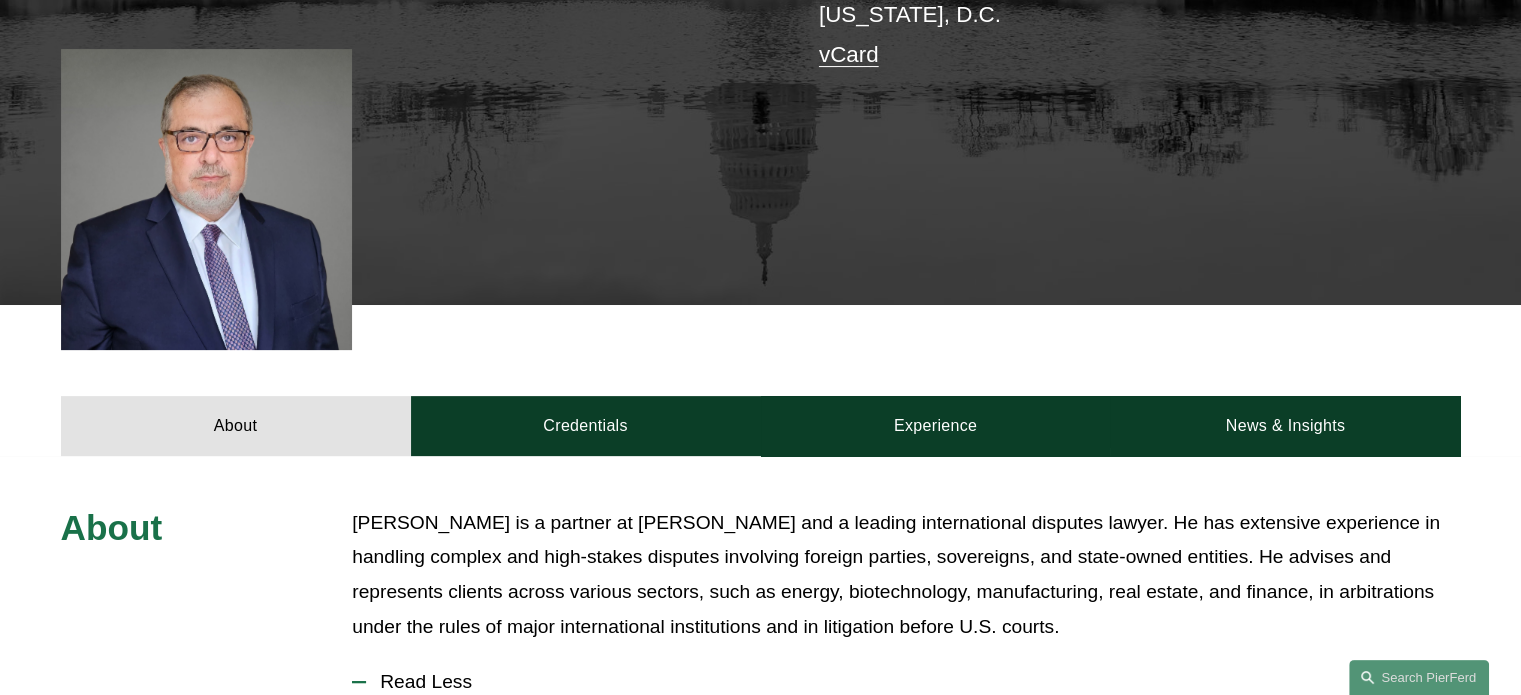 scroll, scrollTop: 516, scrollLeft: 0, axis: vertical 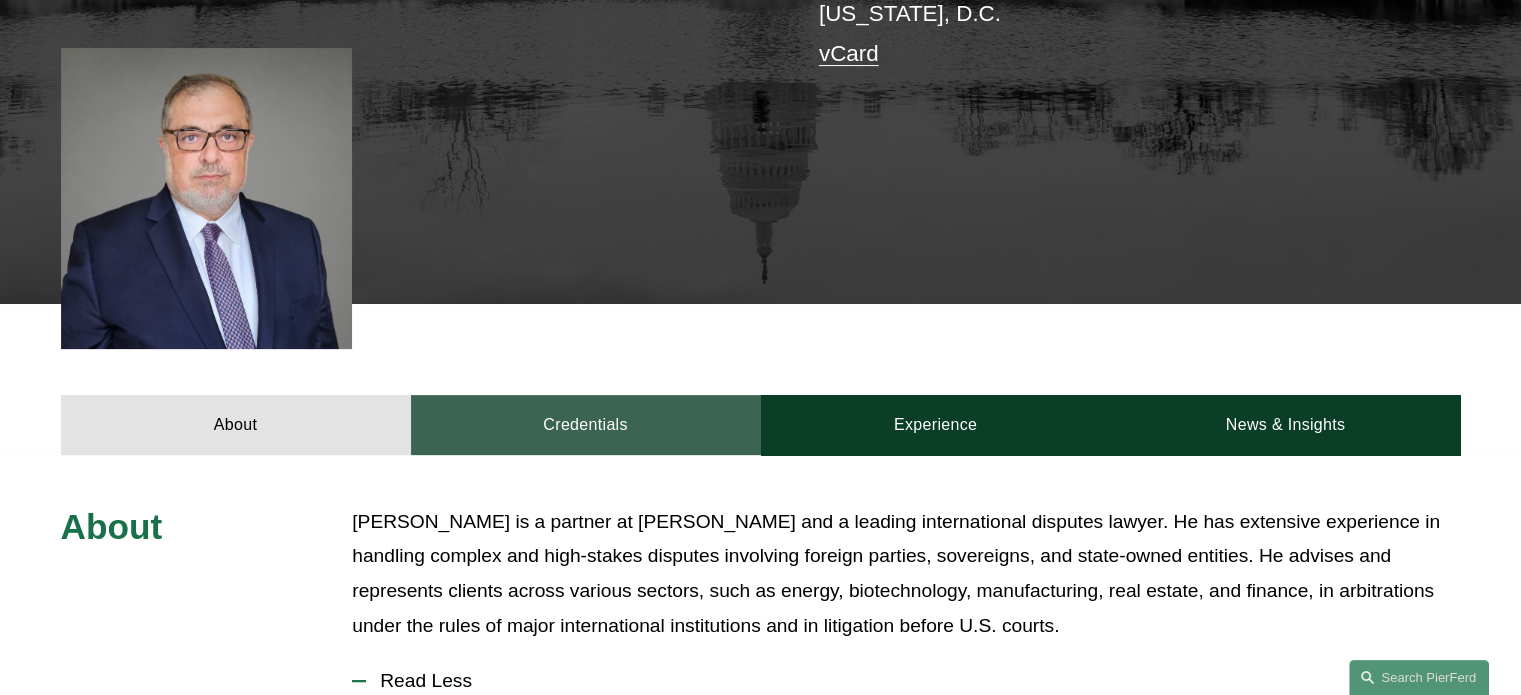 click on "Credentials" at bounding box center [586, 425] 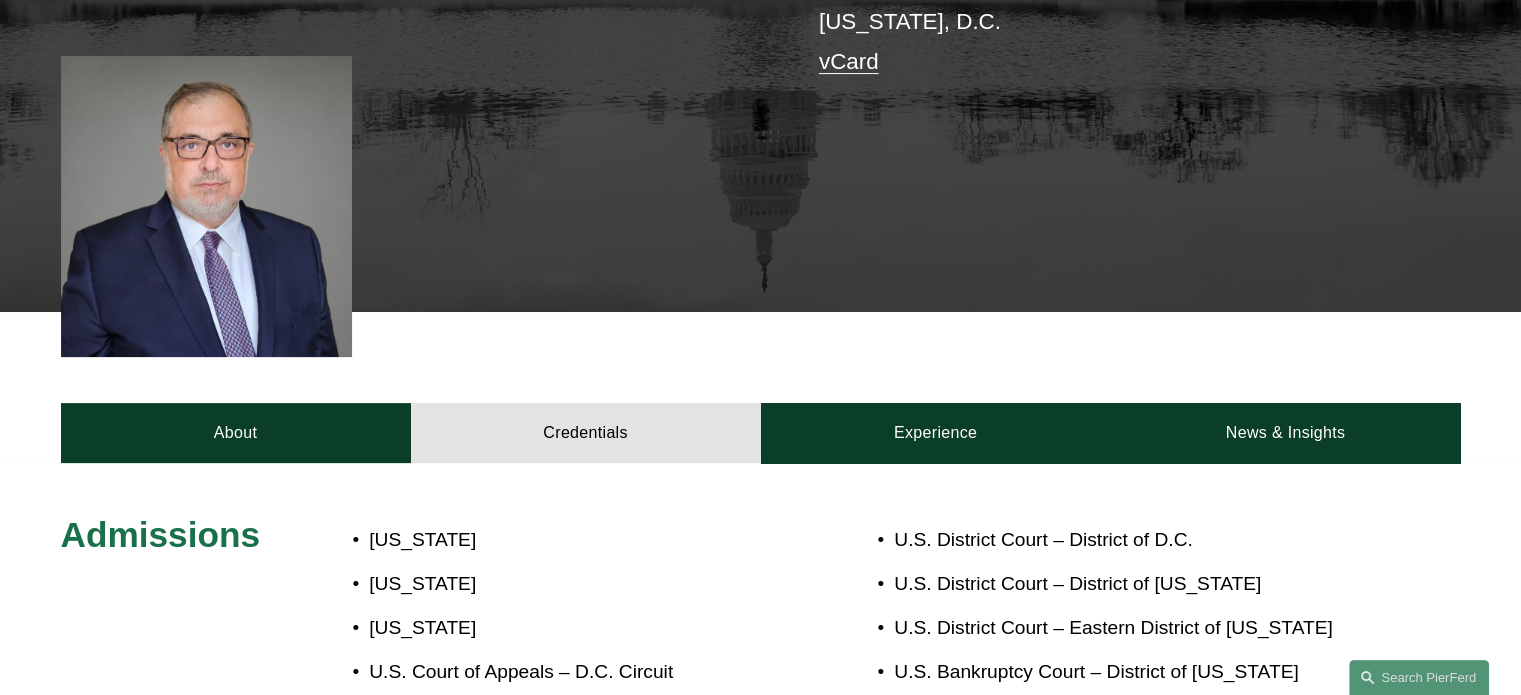 scroll, scrollTop: 508, scrollLeft: 0, axis: vertical 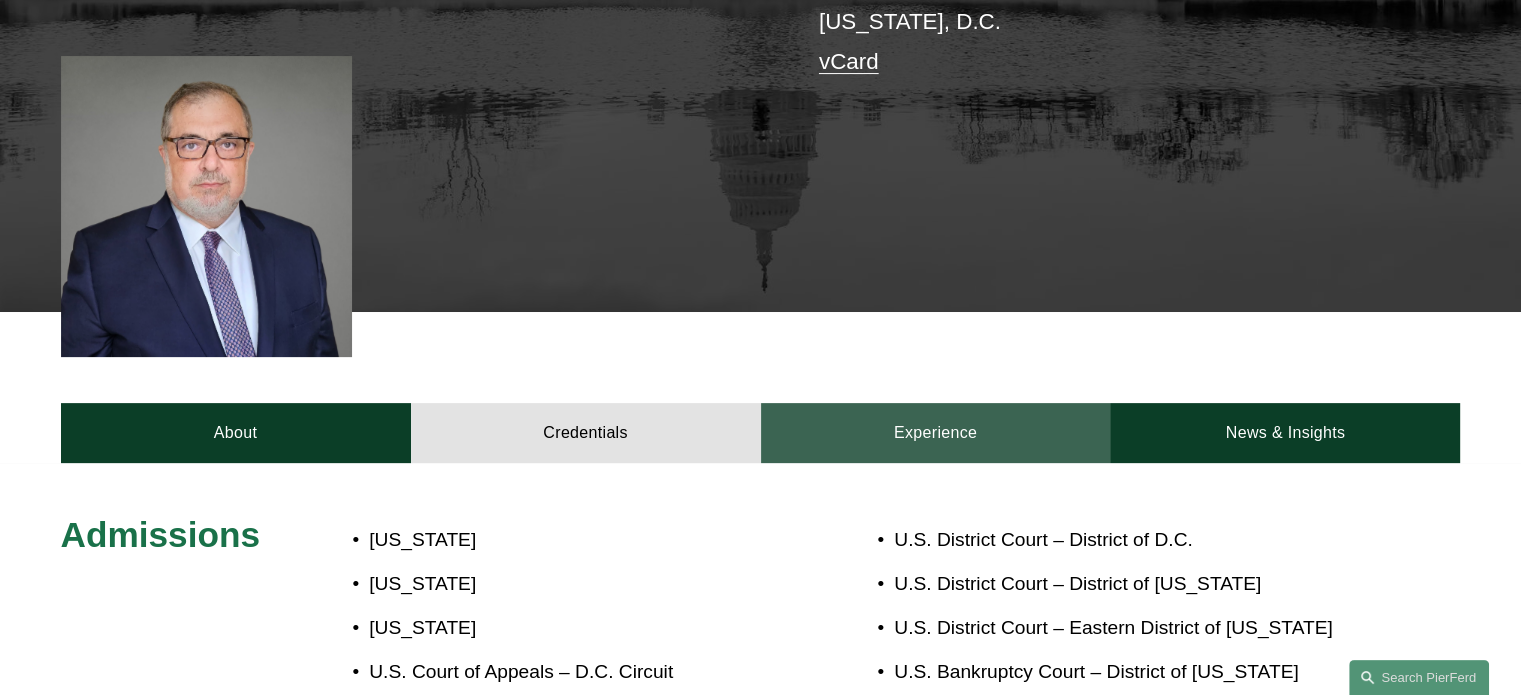 click on "Experience" at bounding box center [936, 433] 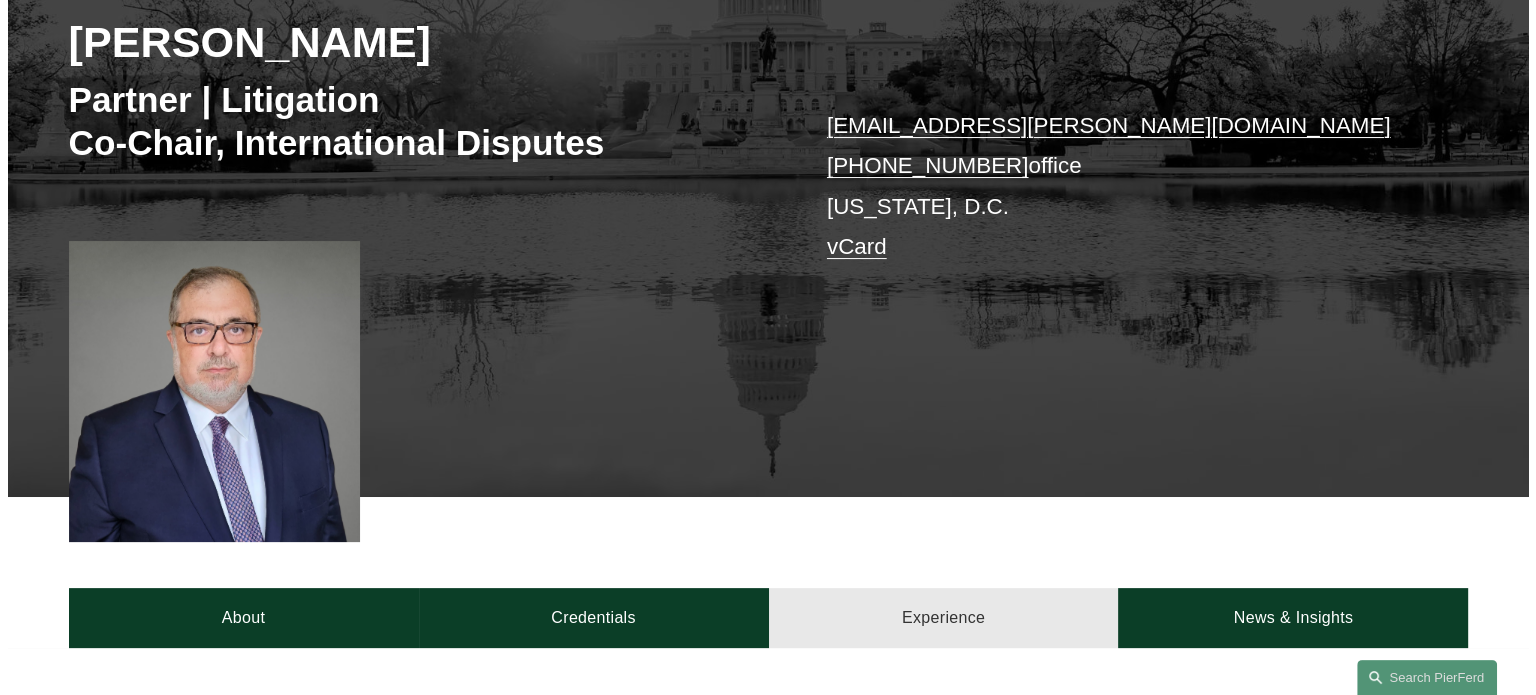 scroll, scrollTop: 0, scrollLeft: 0, axis: both 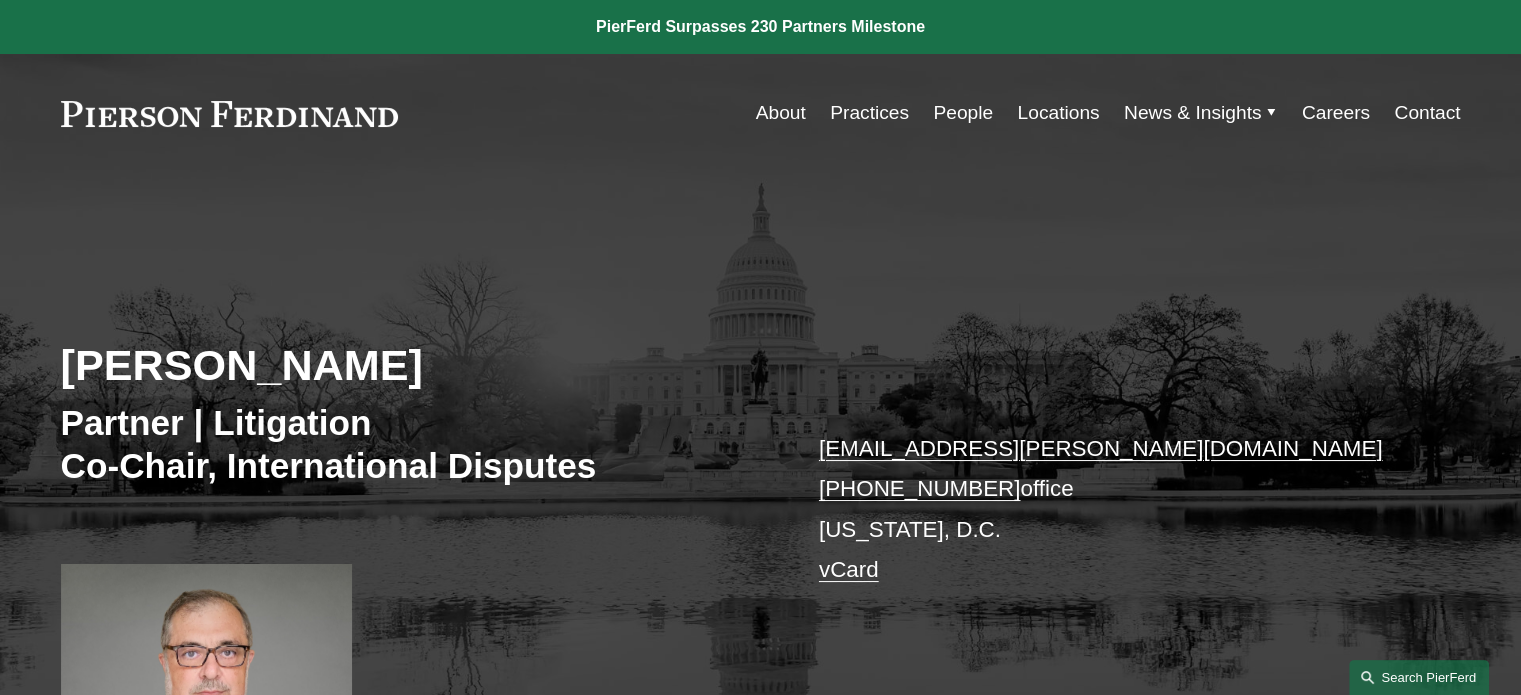 click on "Search this site" at bounding box center [1419, 677] 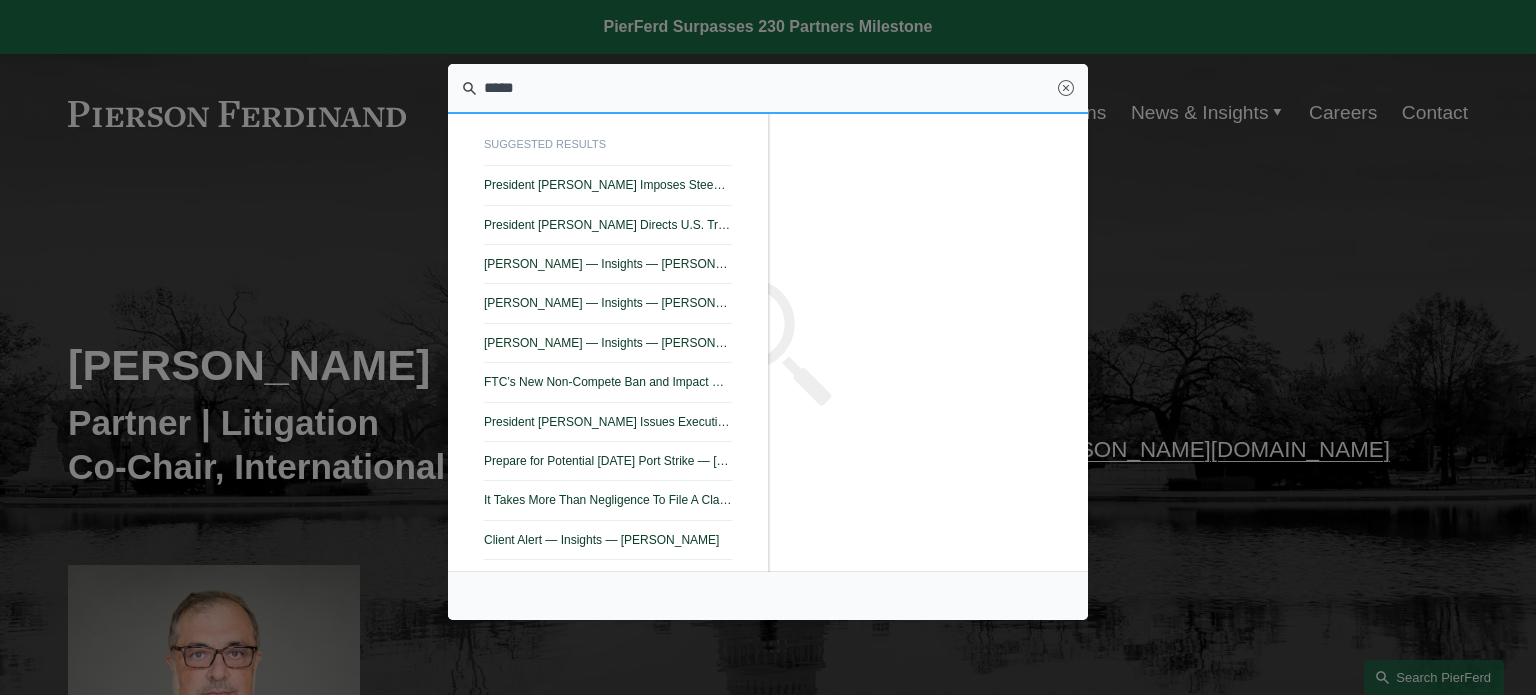 type on "*****" 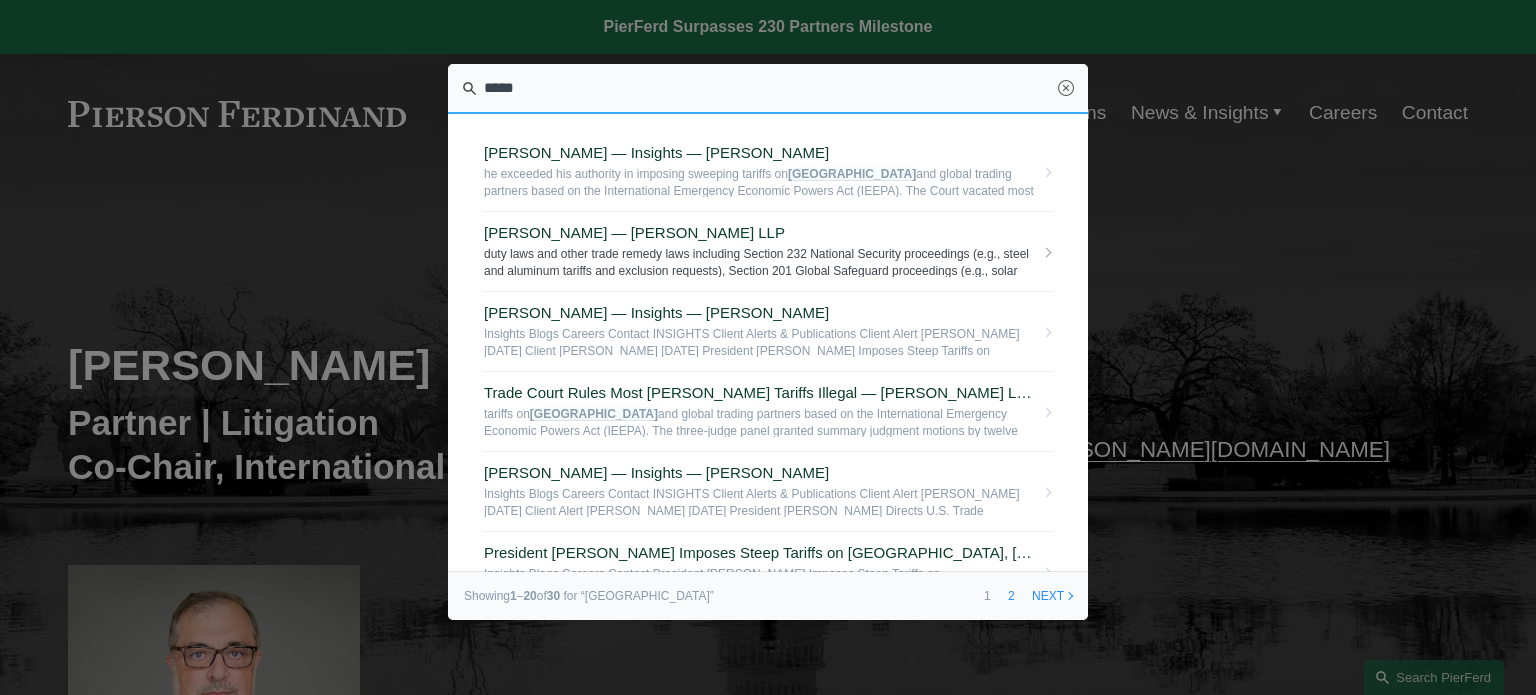 click on "Philip S. Gallas — Pierson Ferdinand LLP" at bounding box center (759, 233) 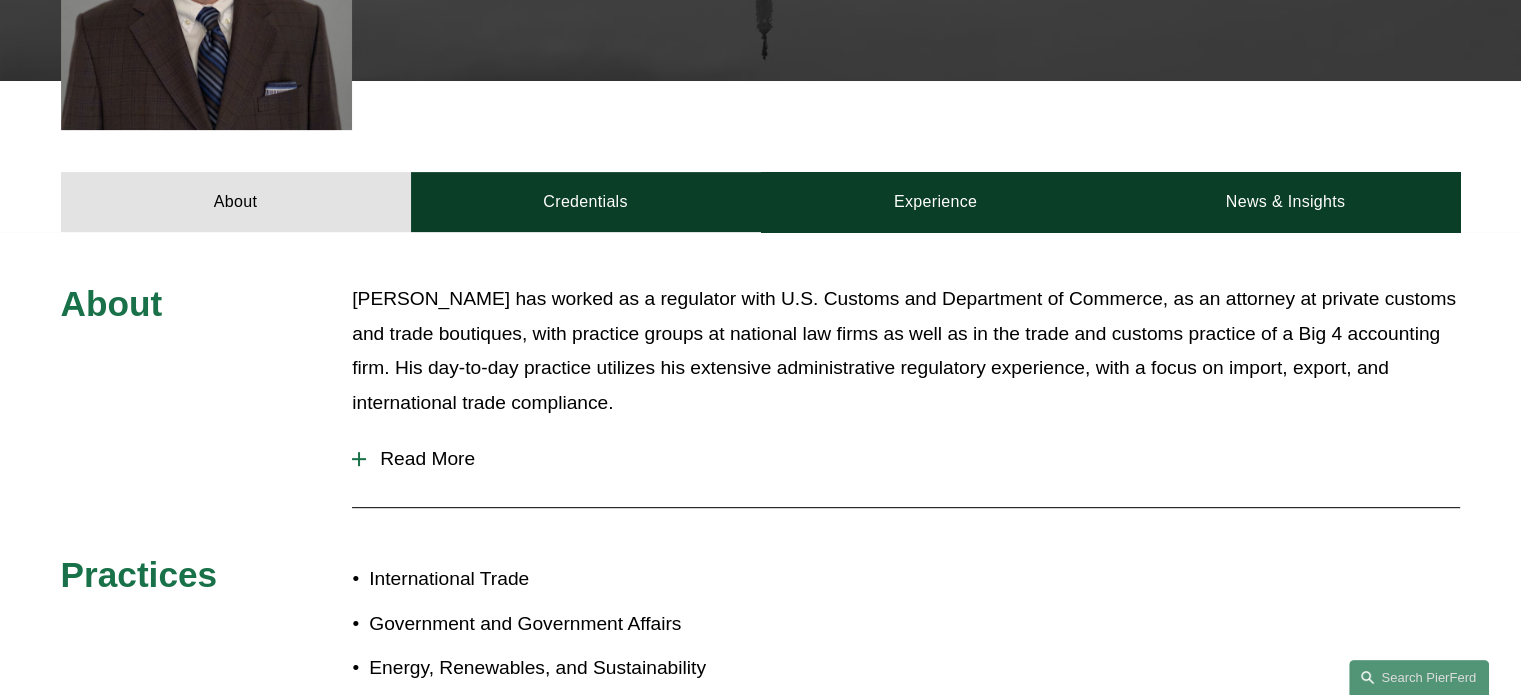 scroll, scrollTop: 674, scrollLeft: 0, axis: vertical 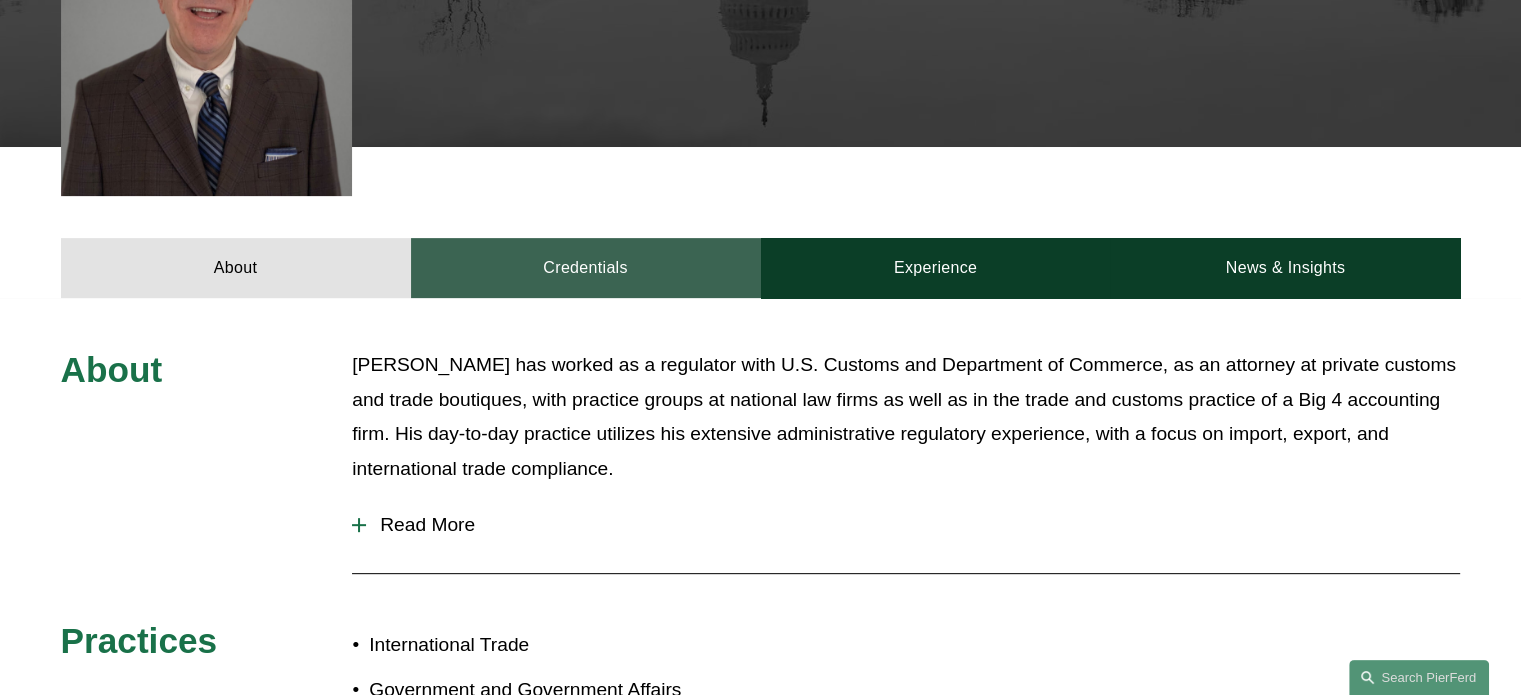 click on "Credentials" at bounding box center (586, 268) 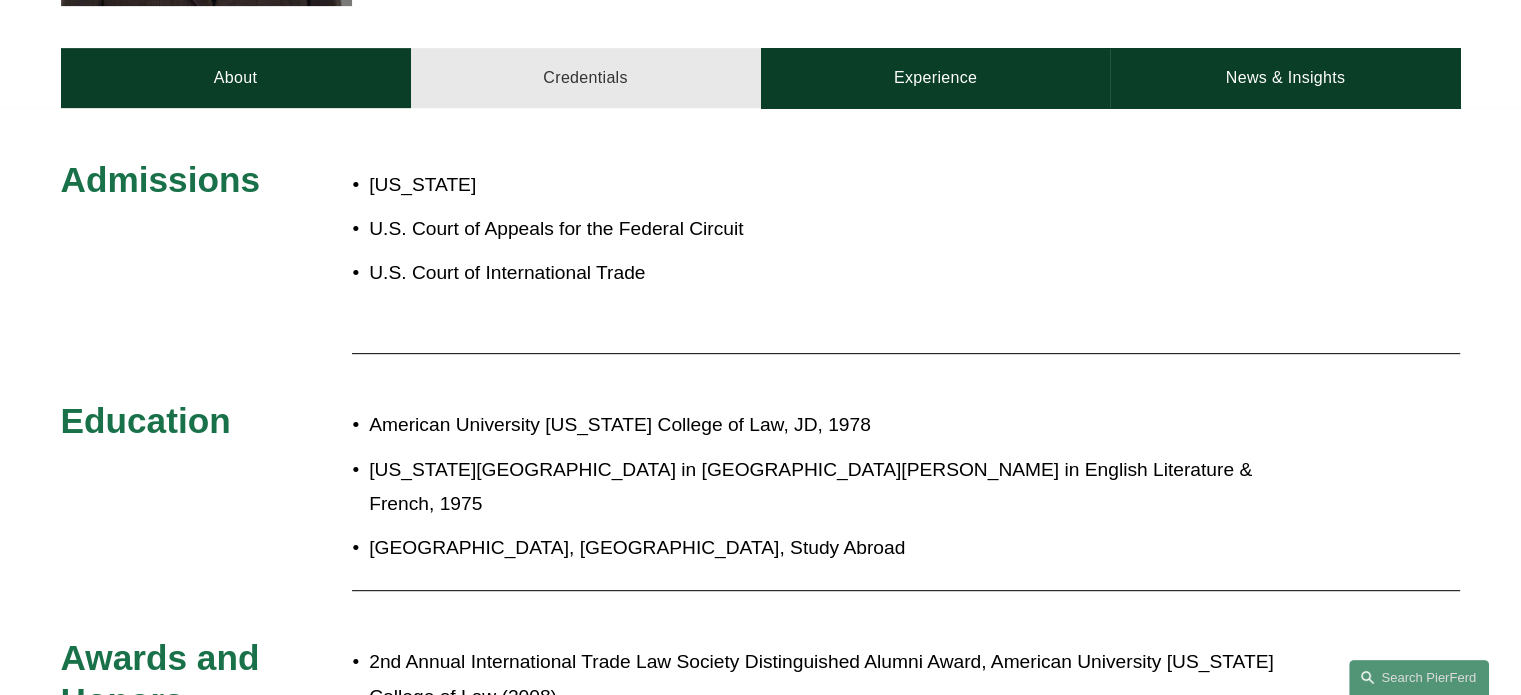 scroll, scrollTop: 660, scrollLeft: 0, axis: vertical 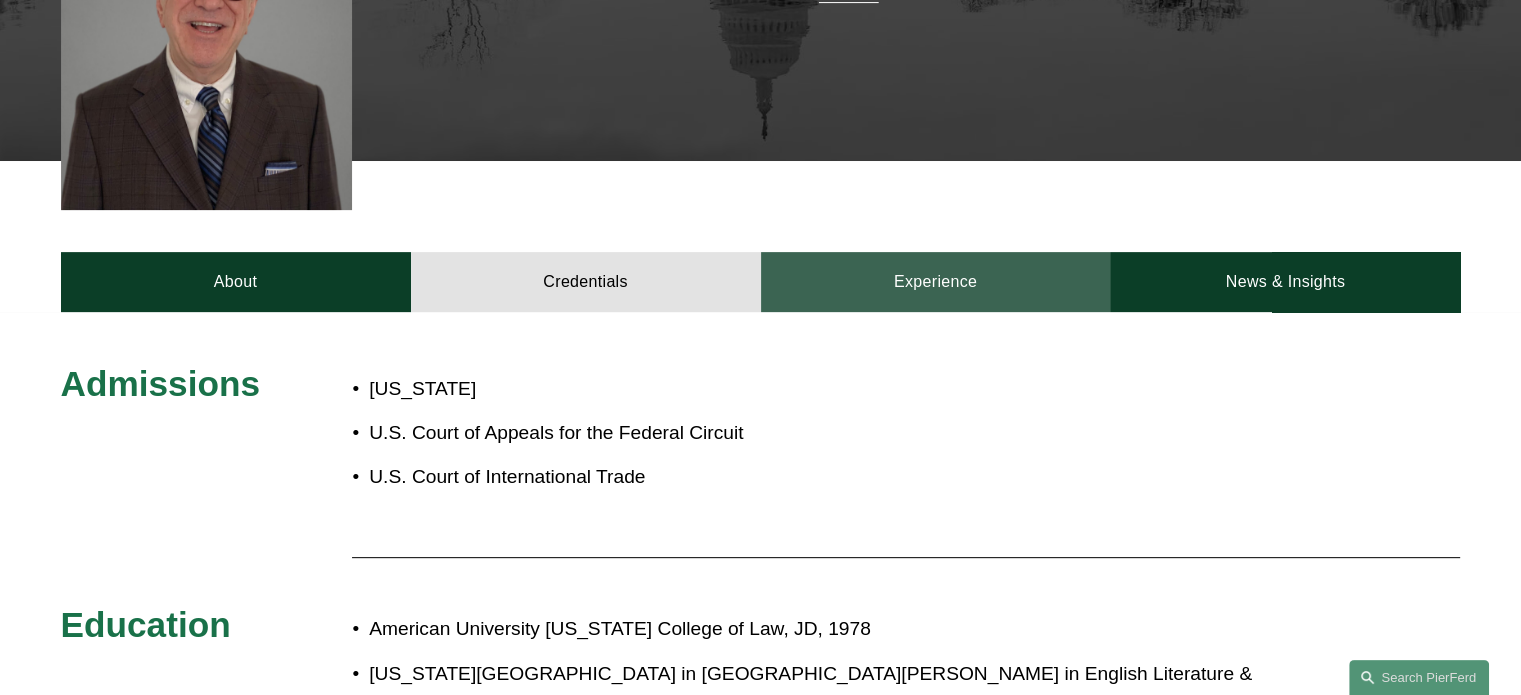 click on "Experience" at bounding box center [936, 282] 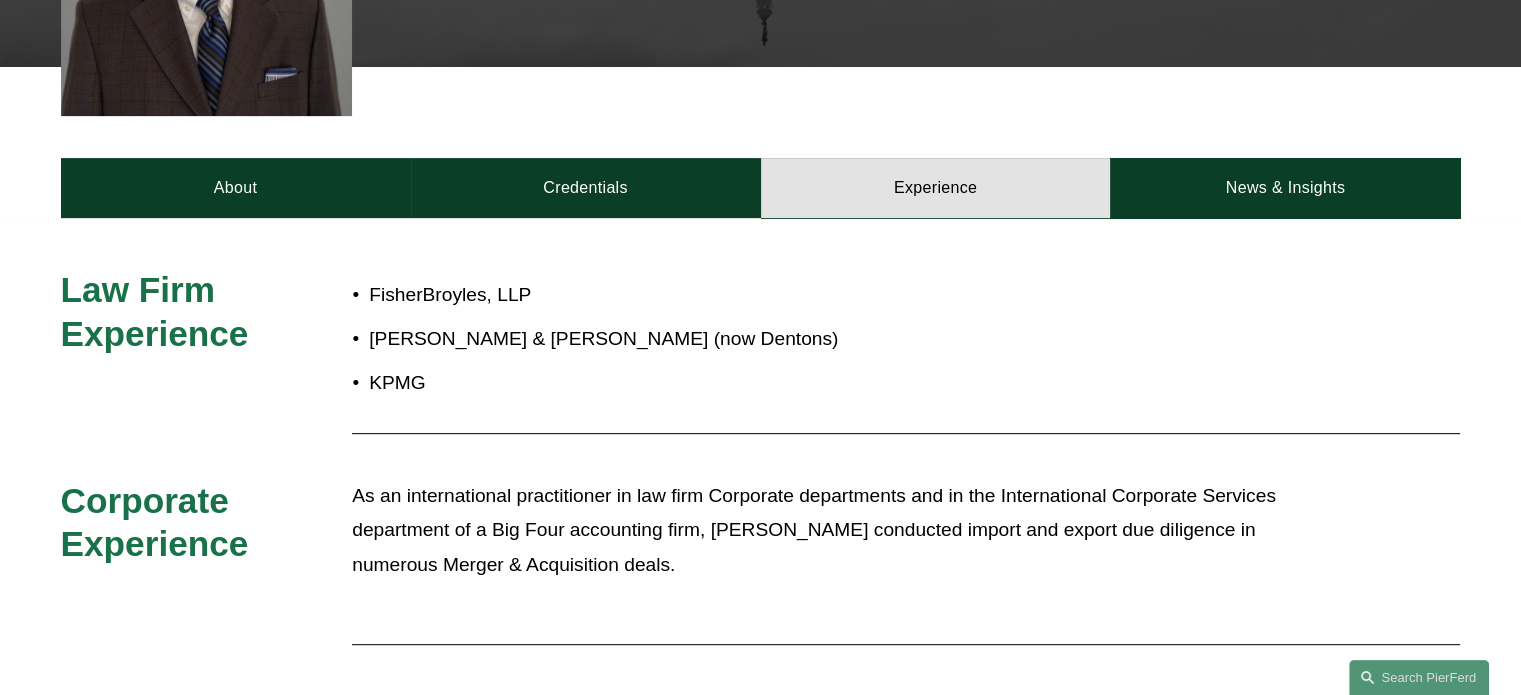 scroll, scrollTop: 476, scrollLeft: 0, axis: vertical 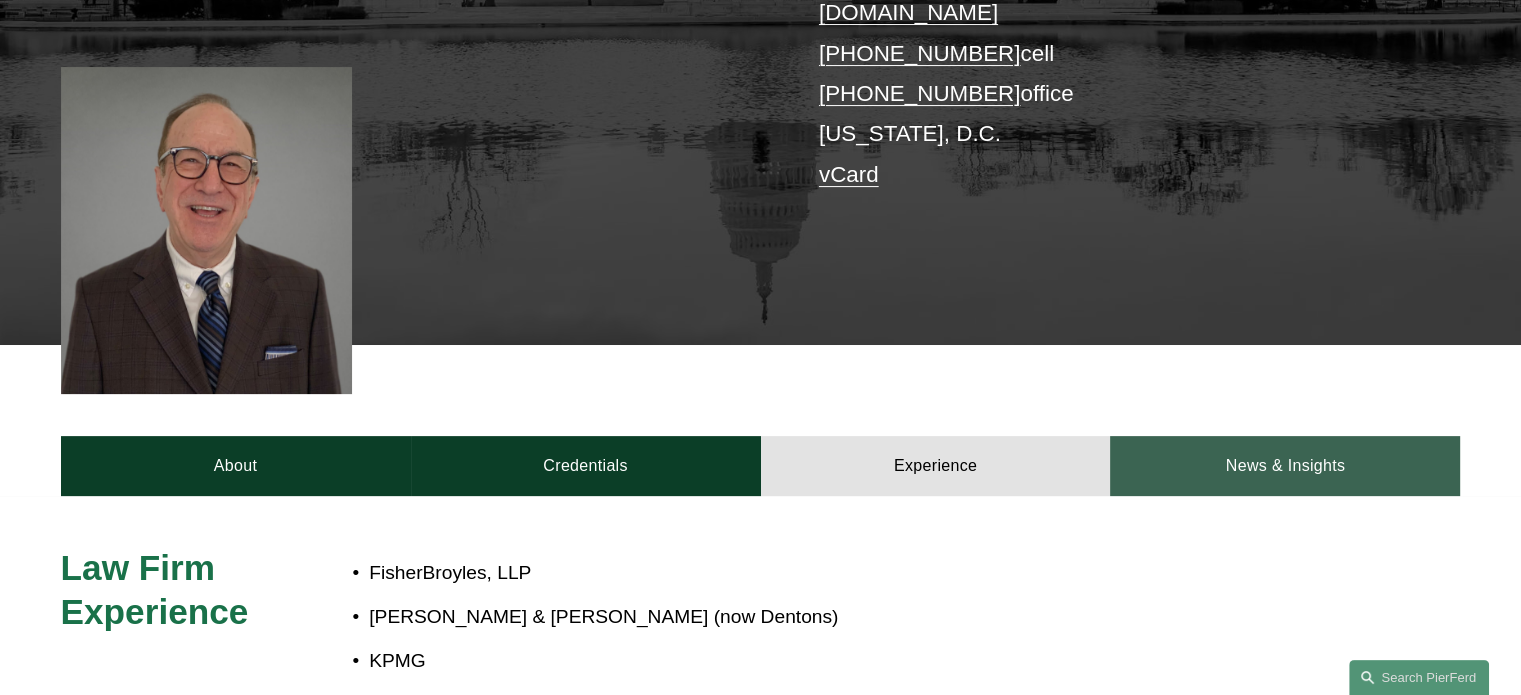 click on "News & Insights" at bounding box center [1285, 466] 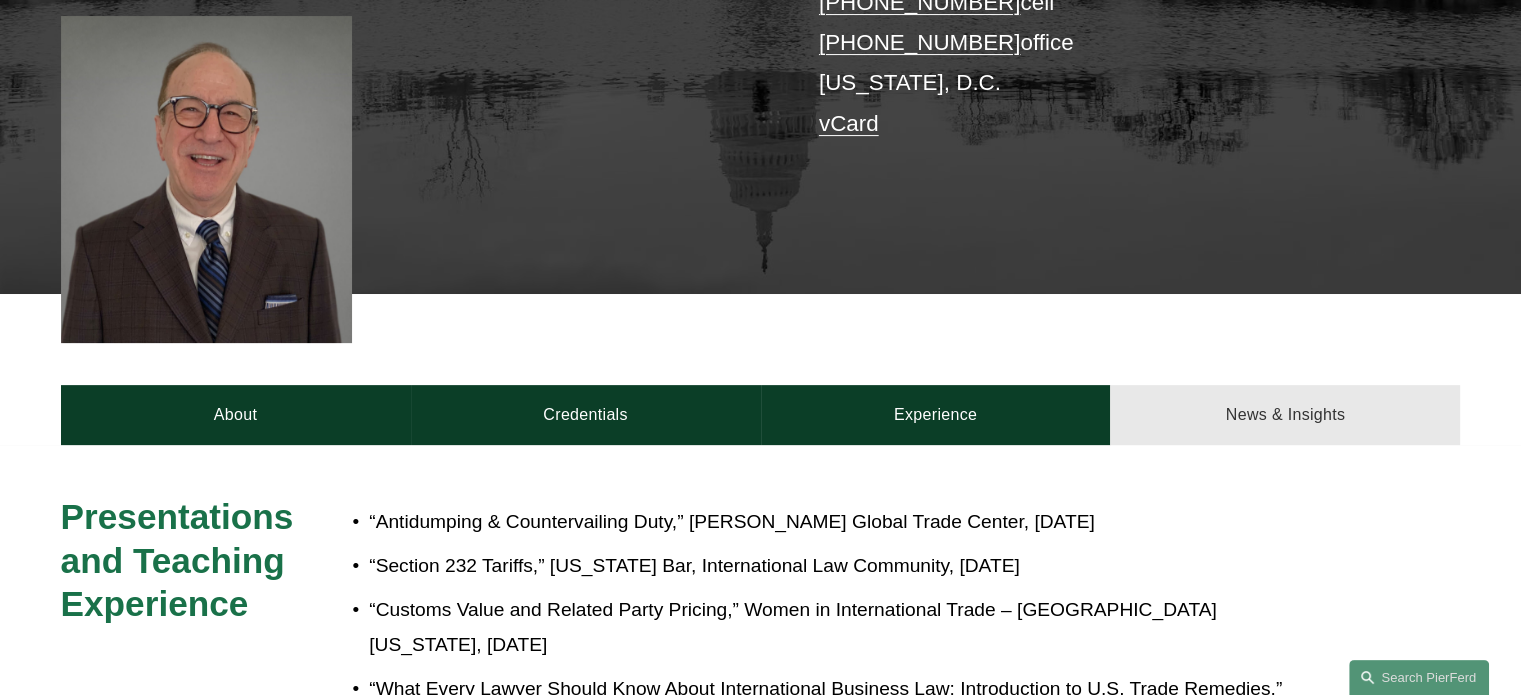 scroll, scrollTop: 371, scrollLeft: 0, axis: vertical 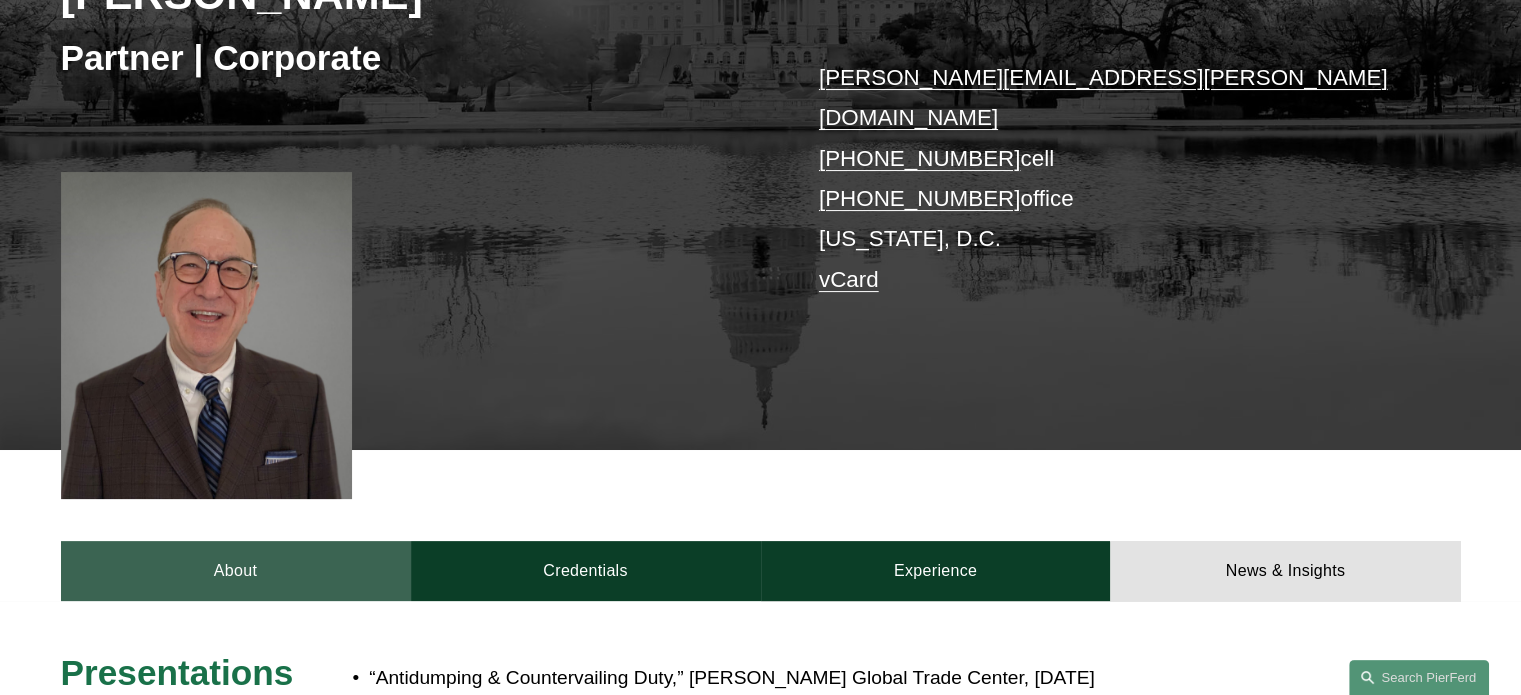 click on "About" at bounding box center [236, 571] 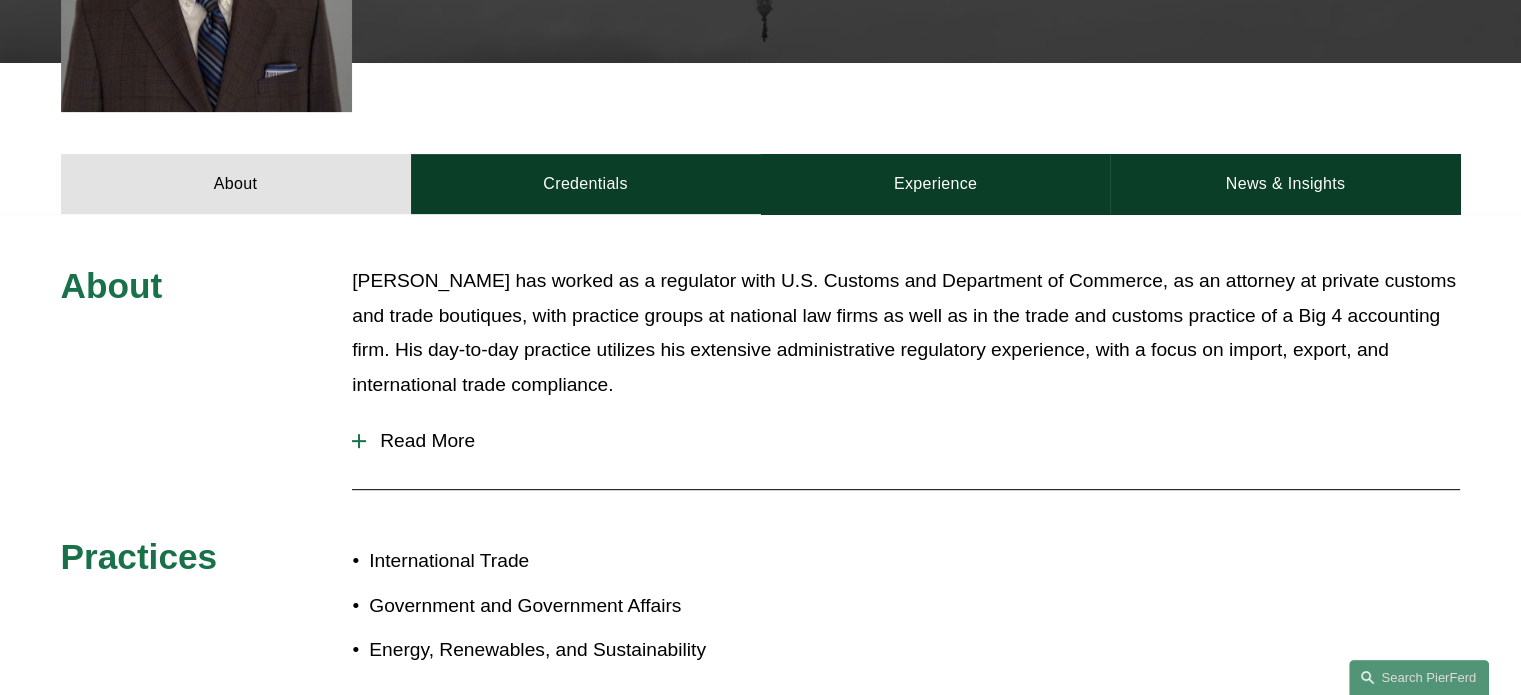 scroll, scrollTop: 778, scrollLeft: 0, axis: vertical 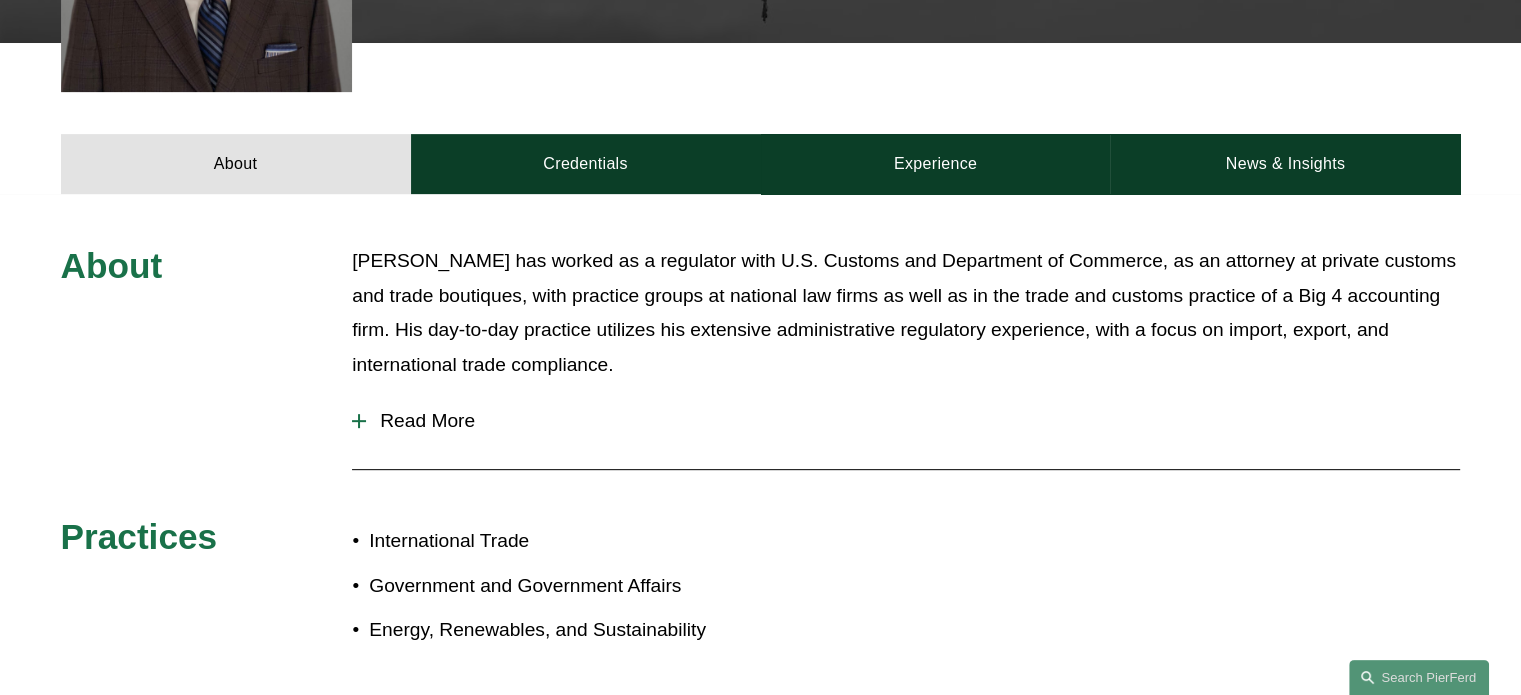 click on "Read More" at bounding box center [913, 421] 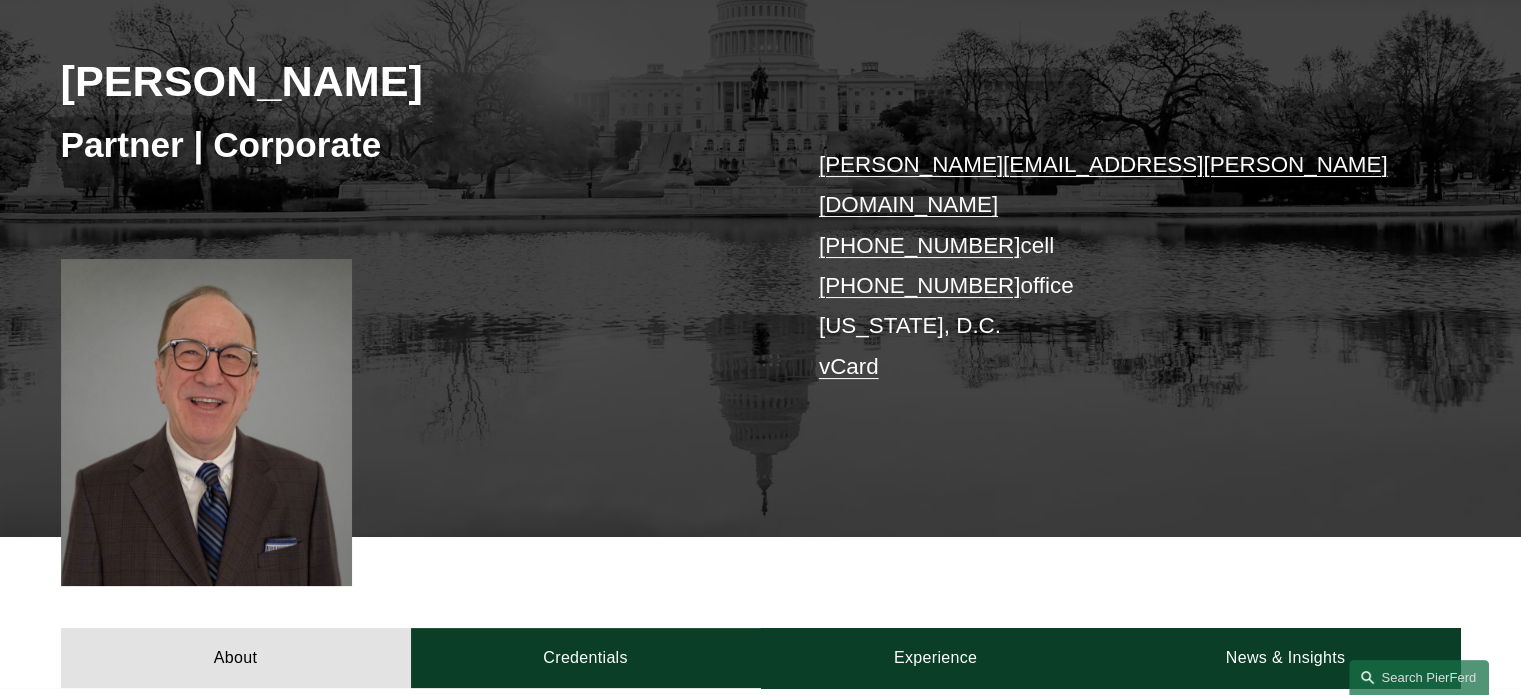 scroll, scrollTop: 0, scrollLeft: 0, axis: both 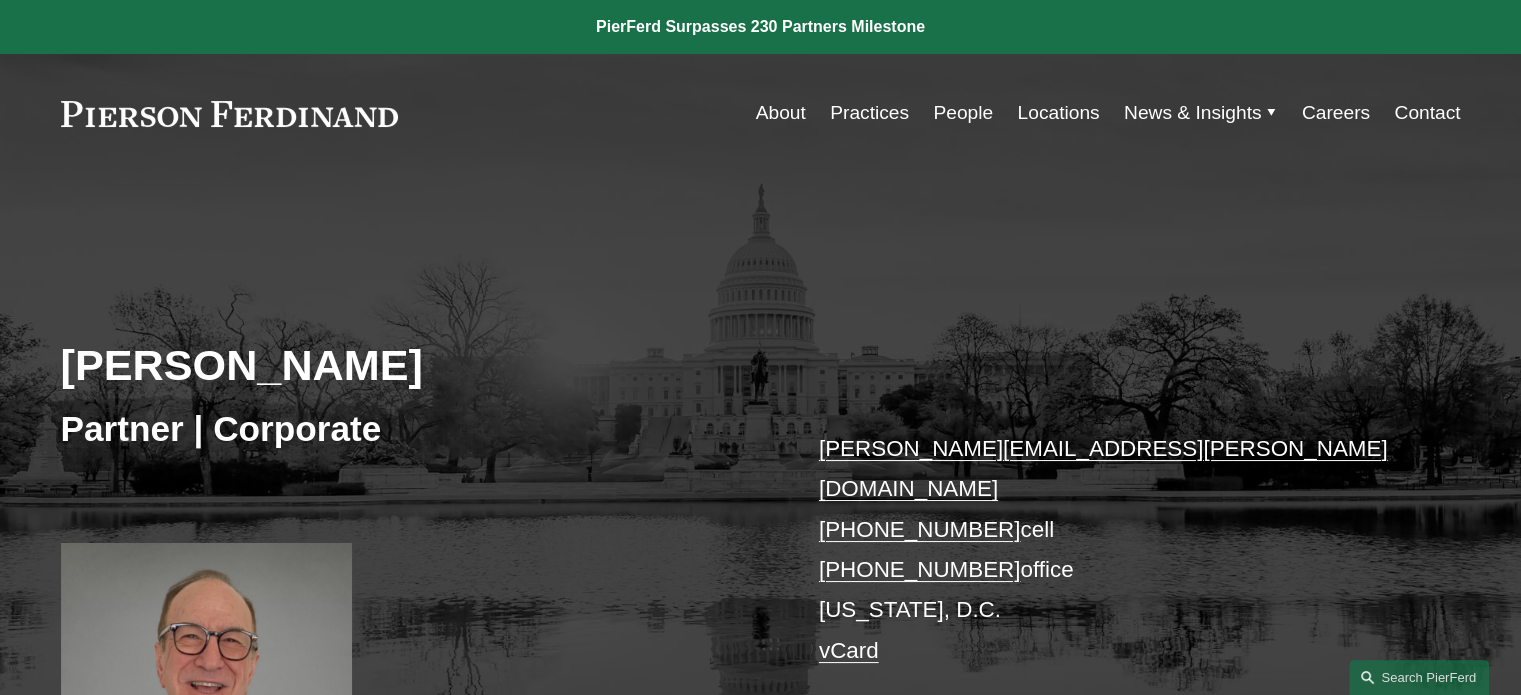 click on "Locations" at bounding box center (1058, 113) 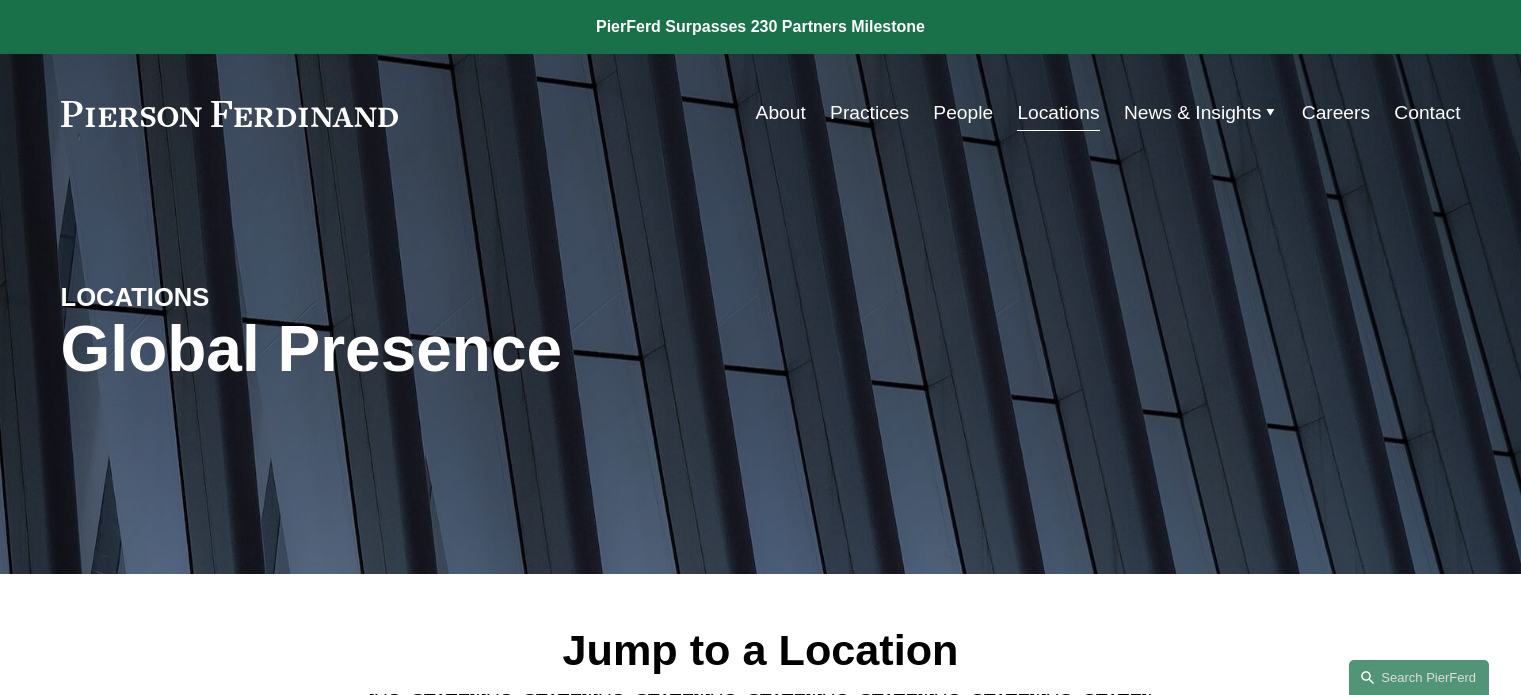 scroll, scrollTop: 0, scrollLeft: 0, axis: both 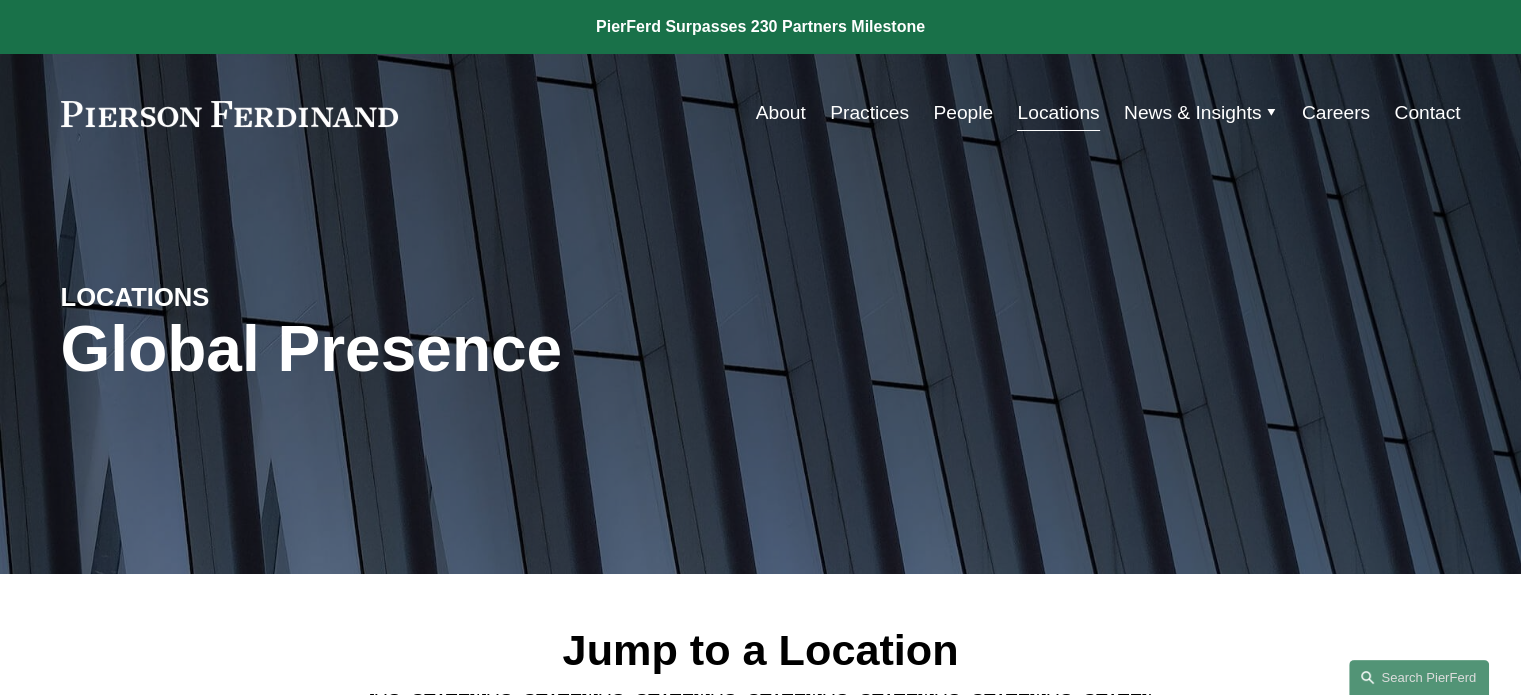 click on "People" at bounding box center [963, 113] 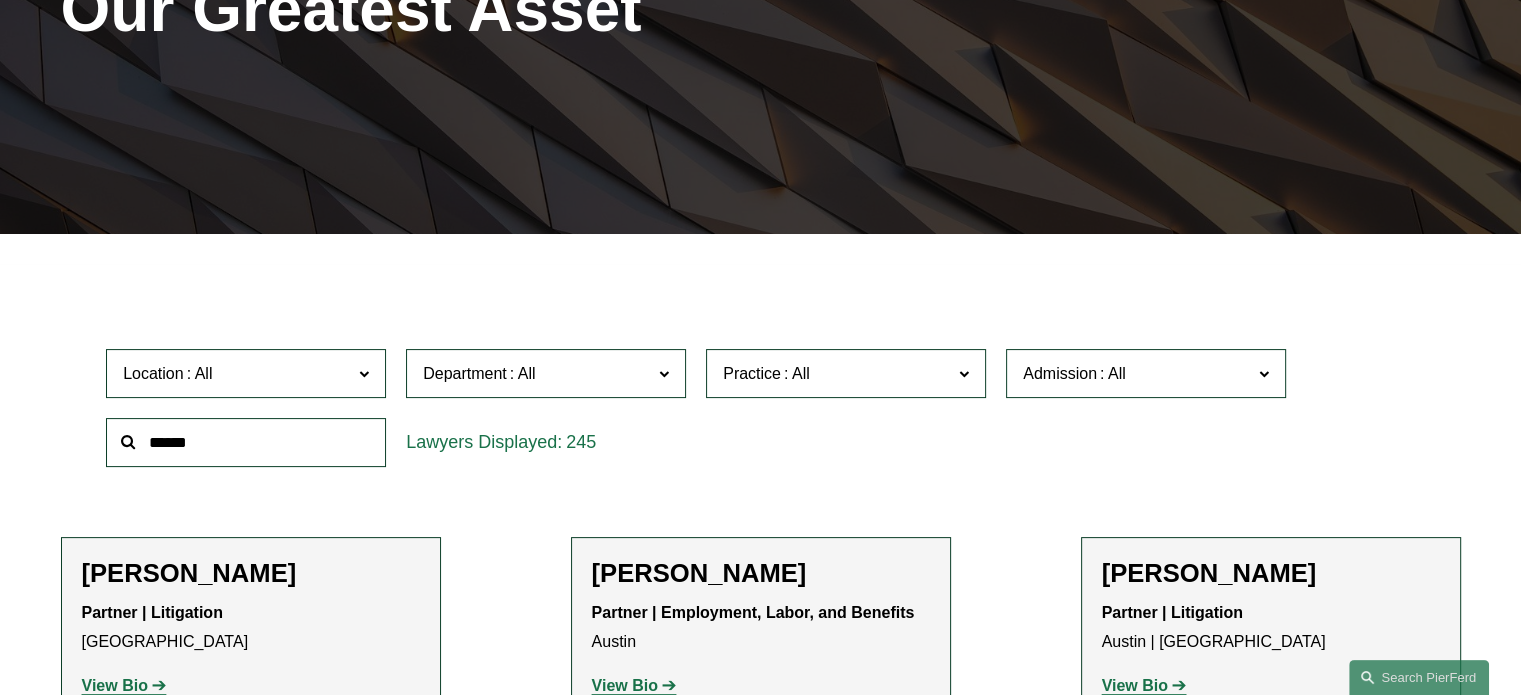 scroll, scrollTop: 340, scrollLeft: 0, axis: vertical 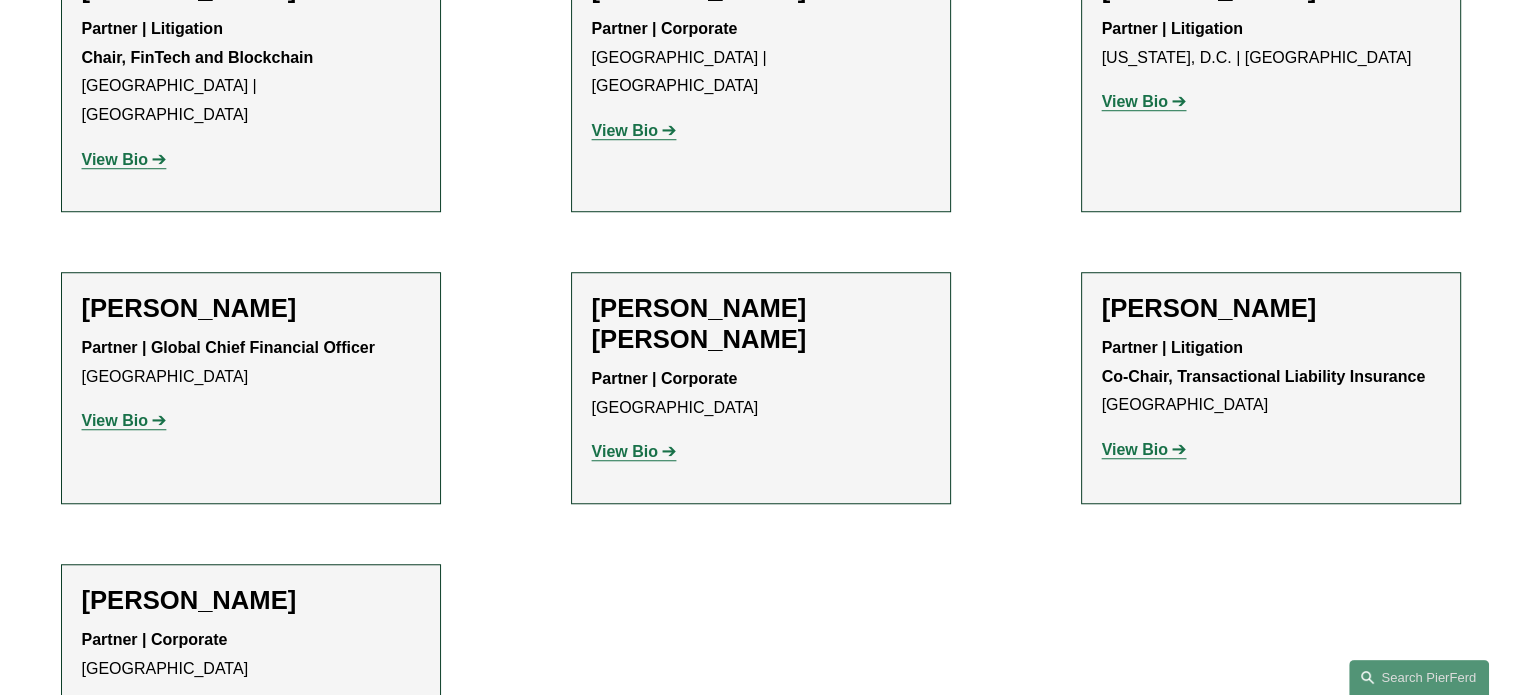 click on "View Bio" 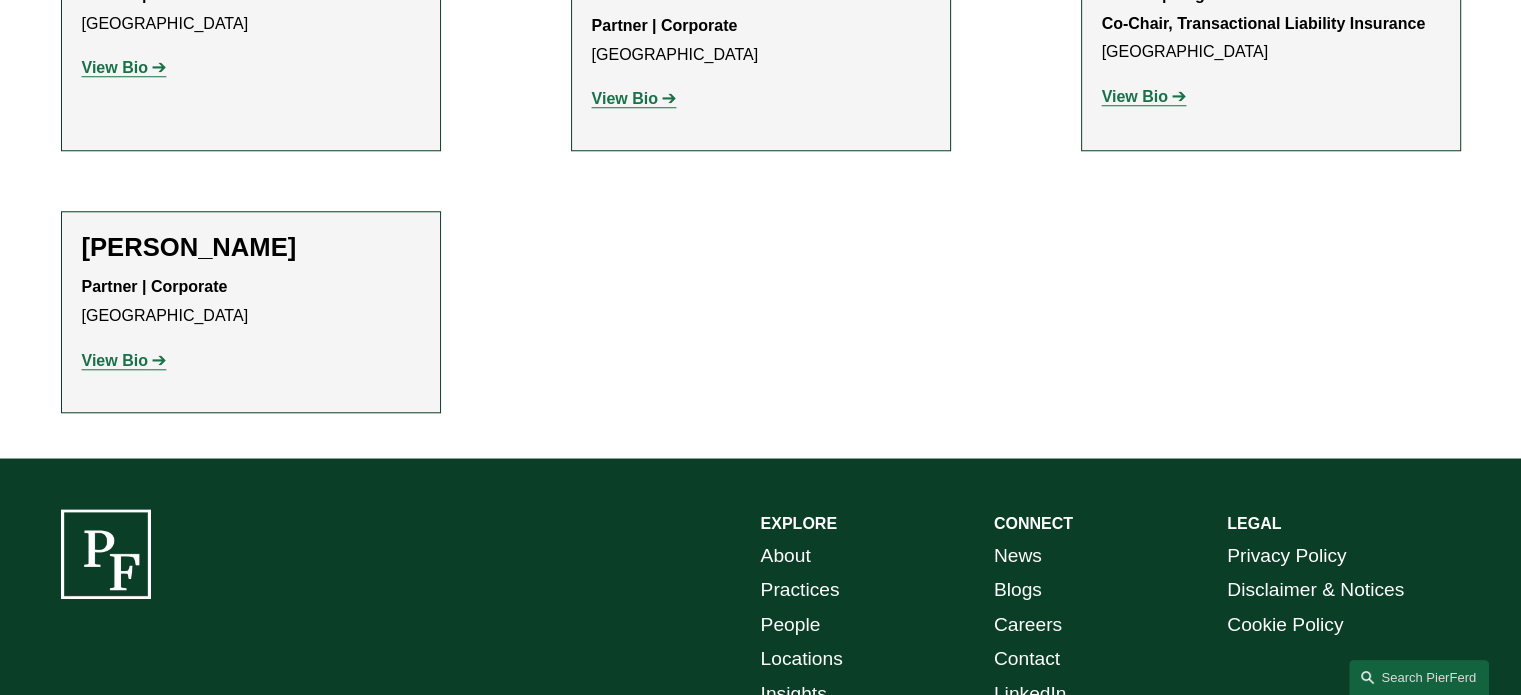 click on "View Bio" 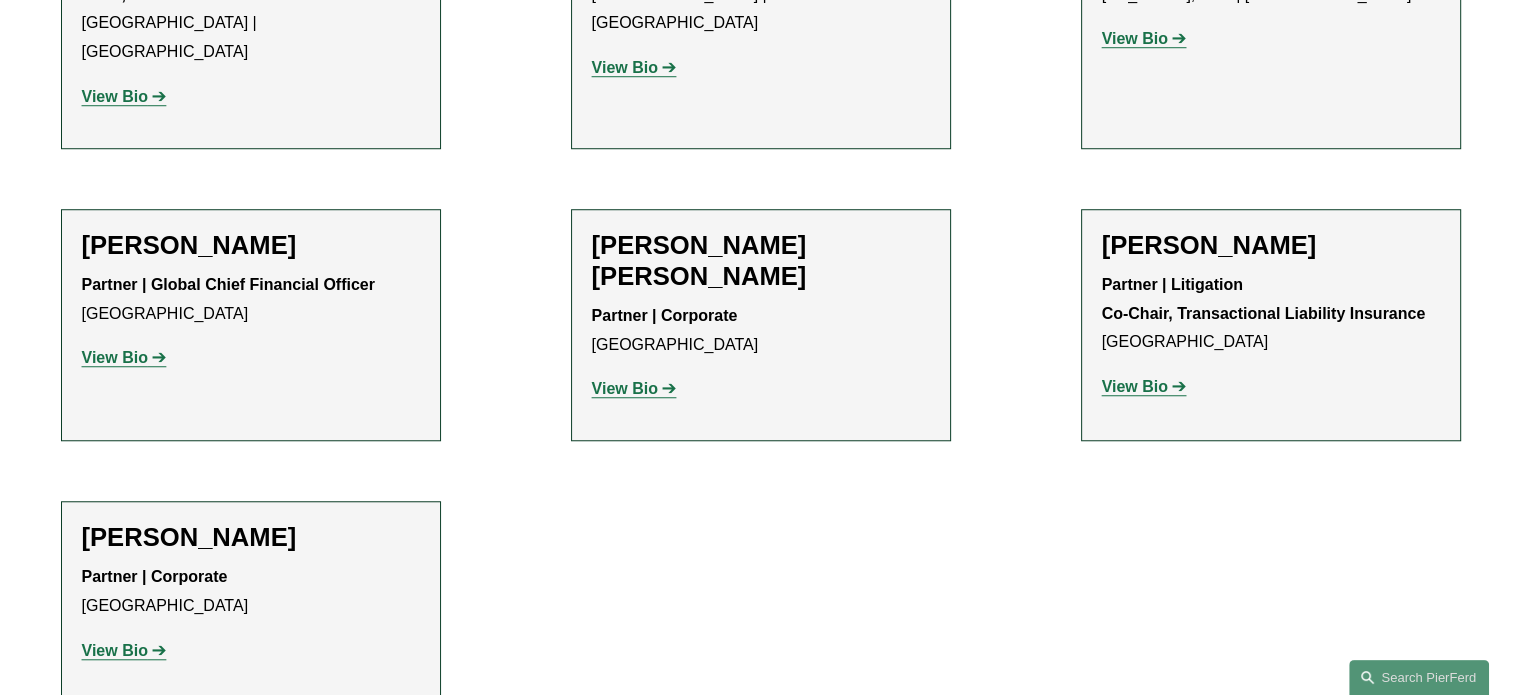 scroll, scrollTop: 1568, scrollLeft: 0, axis: vertical 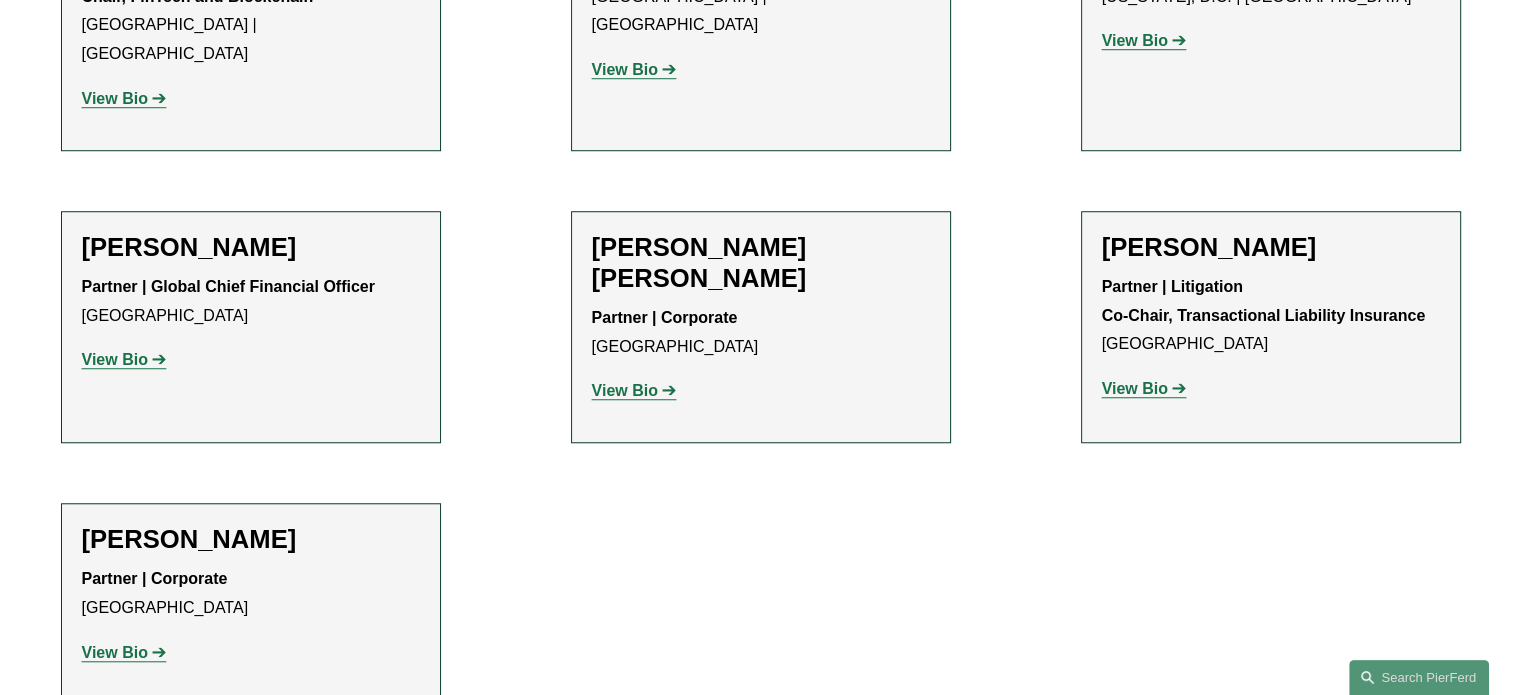 click on "View Bio" 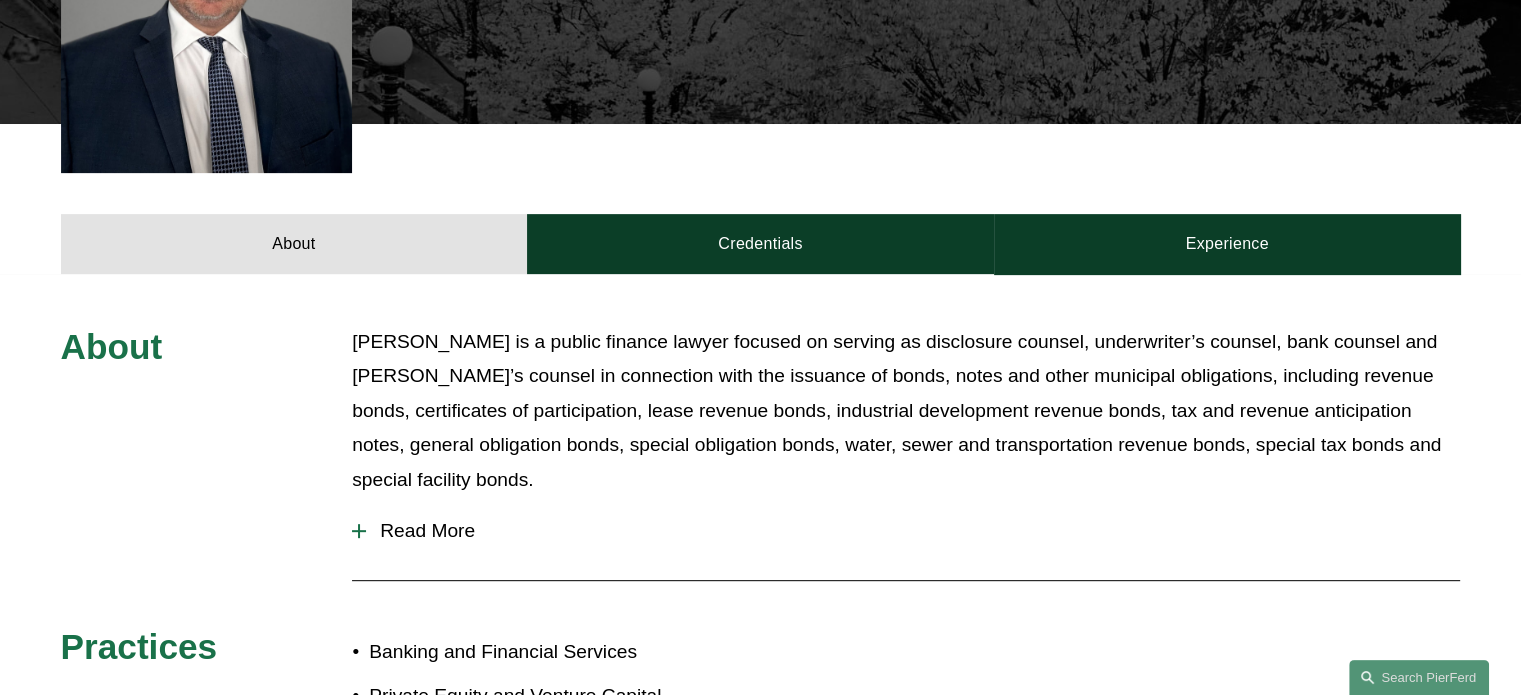 scroll, scrollTop: 738, scrollLeft: 0, axis: vertical 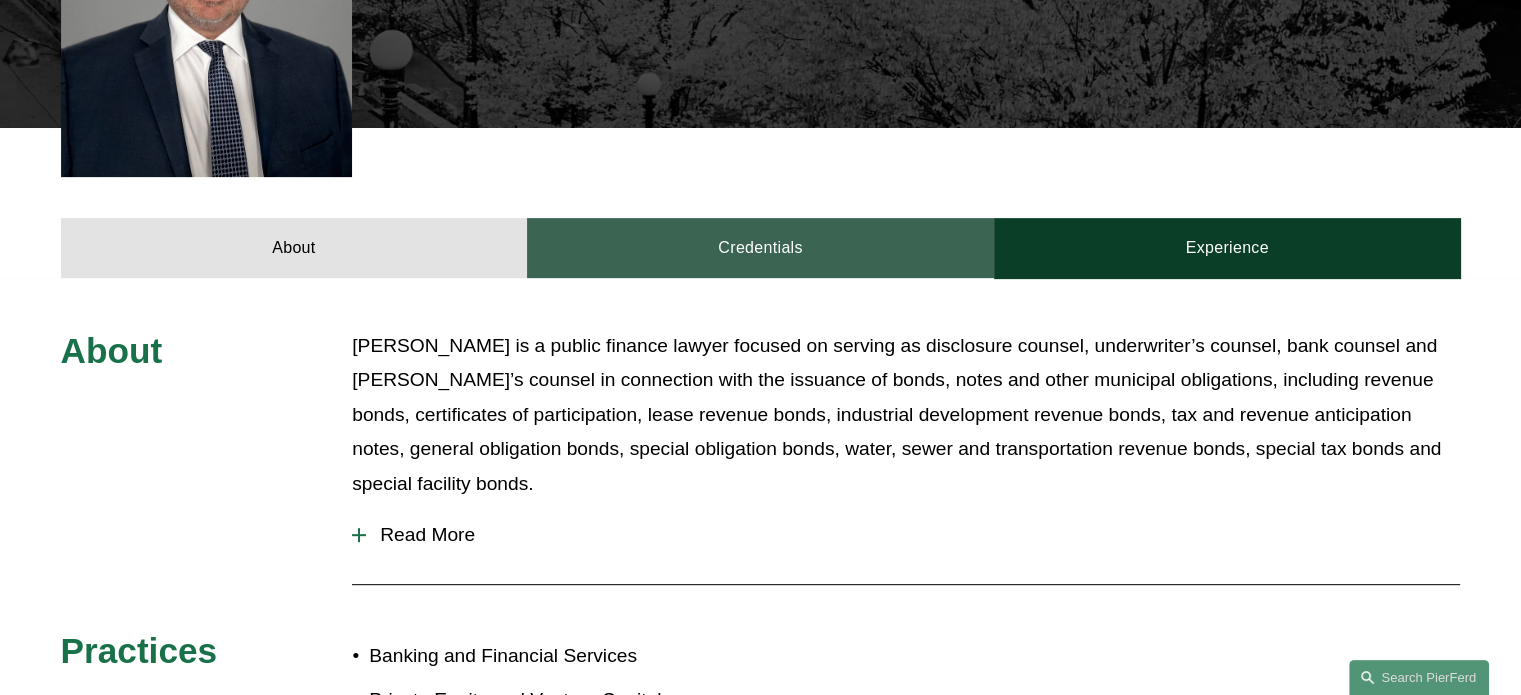 click on "Credentials" at bounding box center (760, 248) 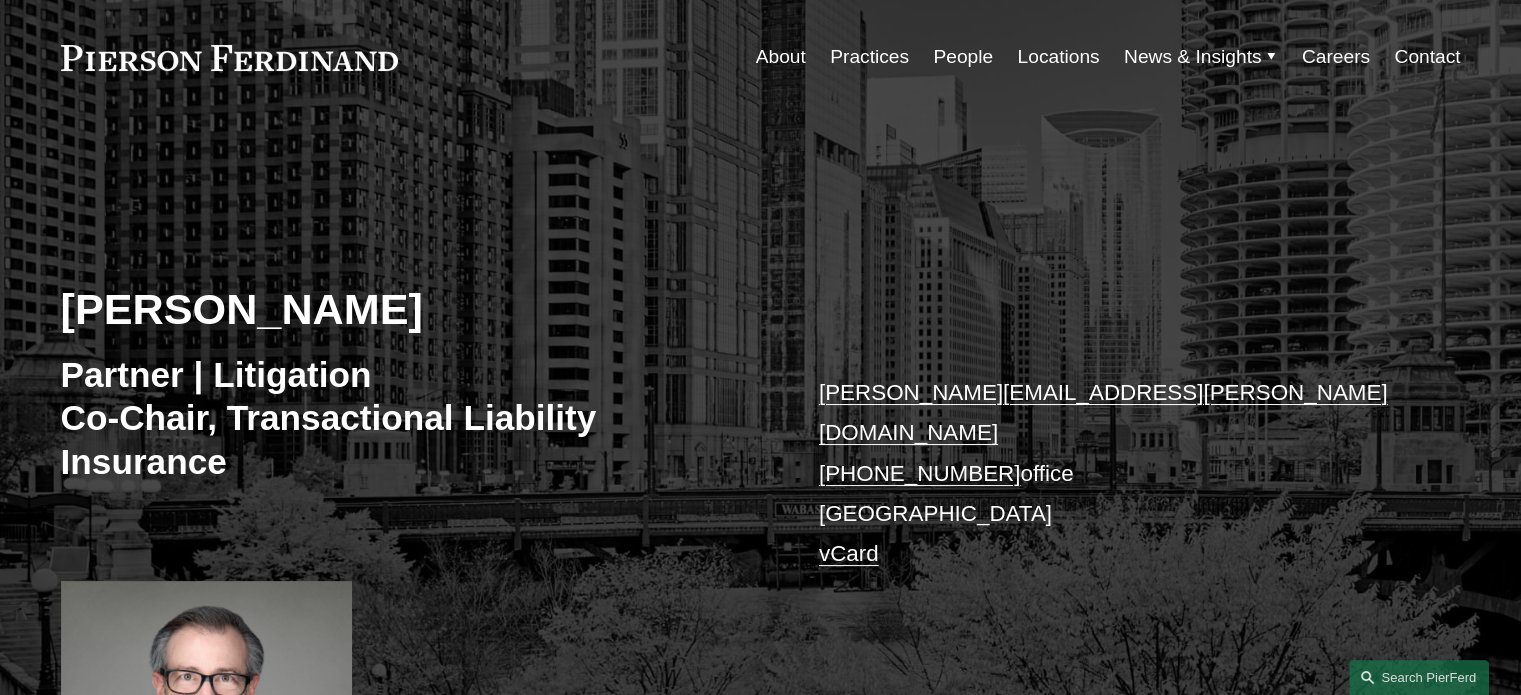 scroll, scrollTop: 0, scrollLeft: 0, axis: both 